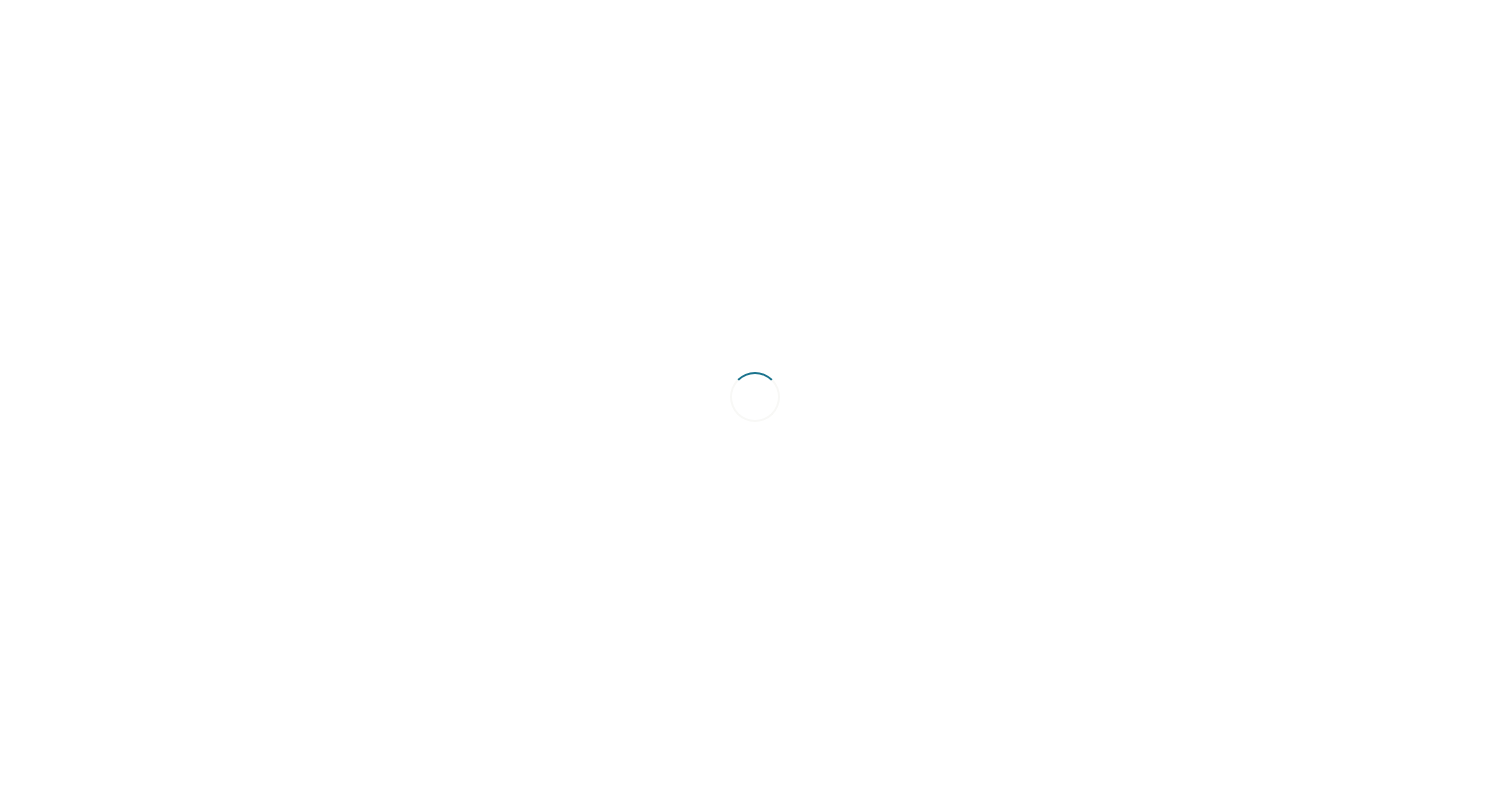 scroll, scrollTop: 0, scrollLeft: 0, axis: both 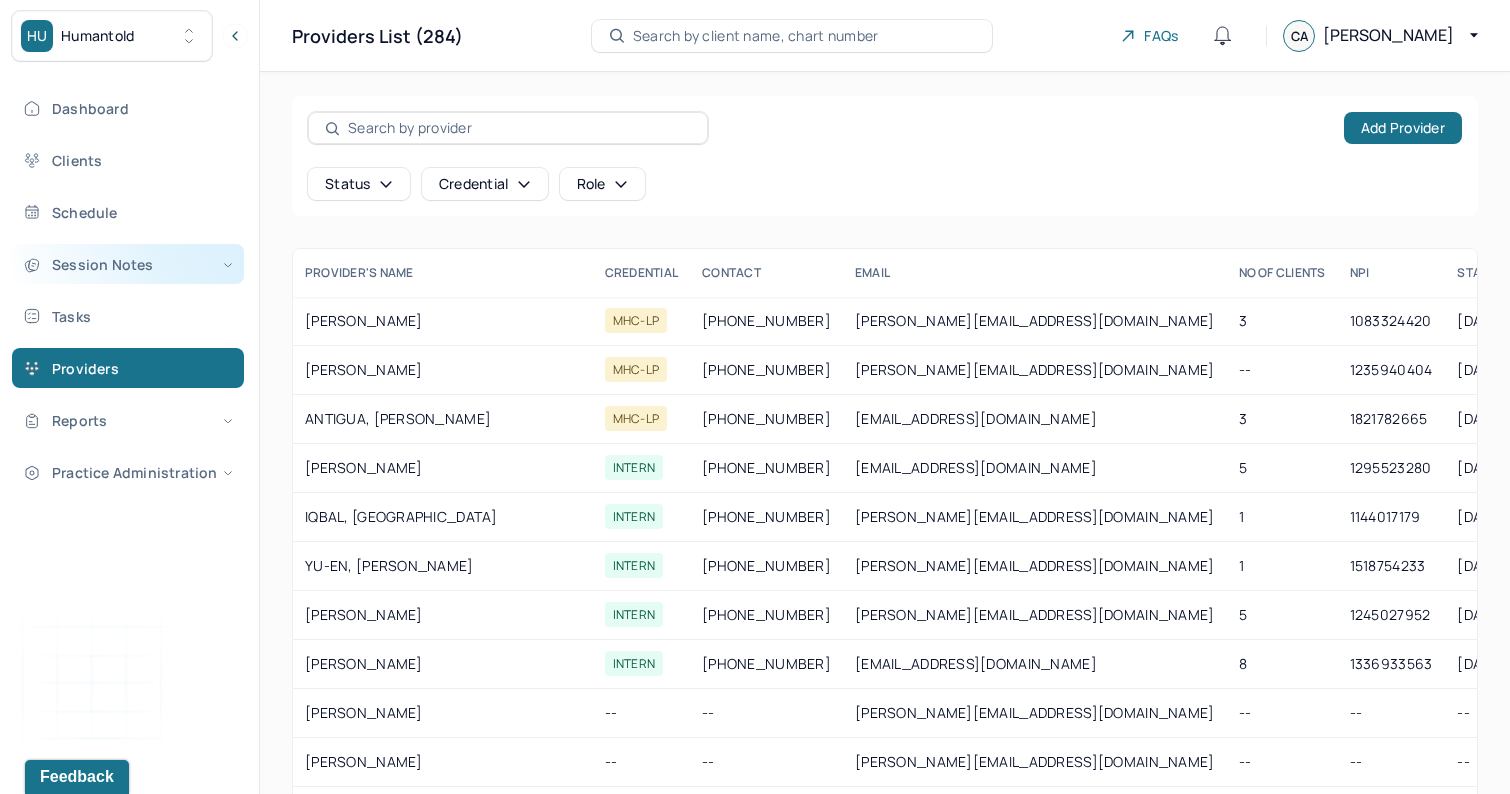 click on "Session Notes" at bounding box center (128, 264) 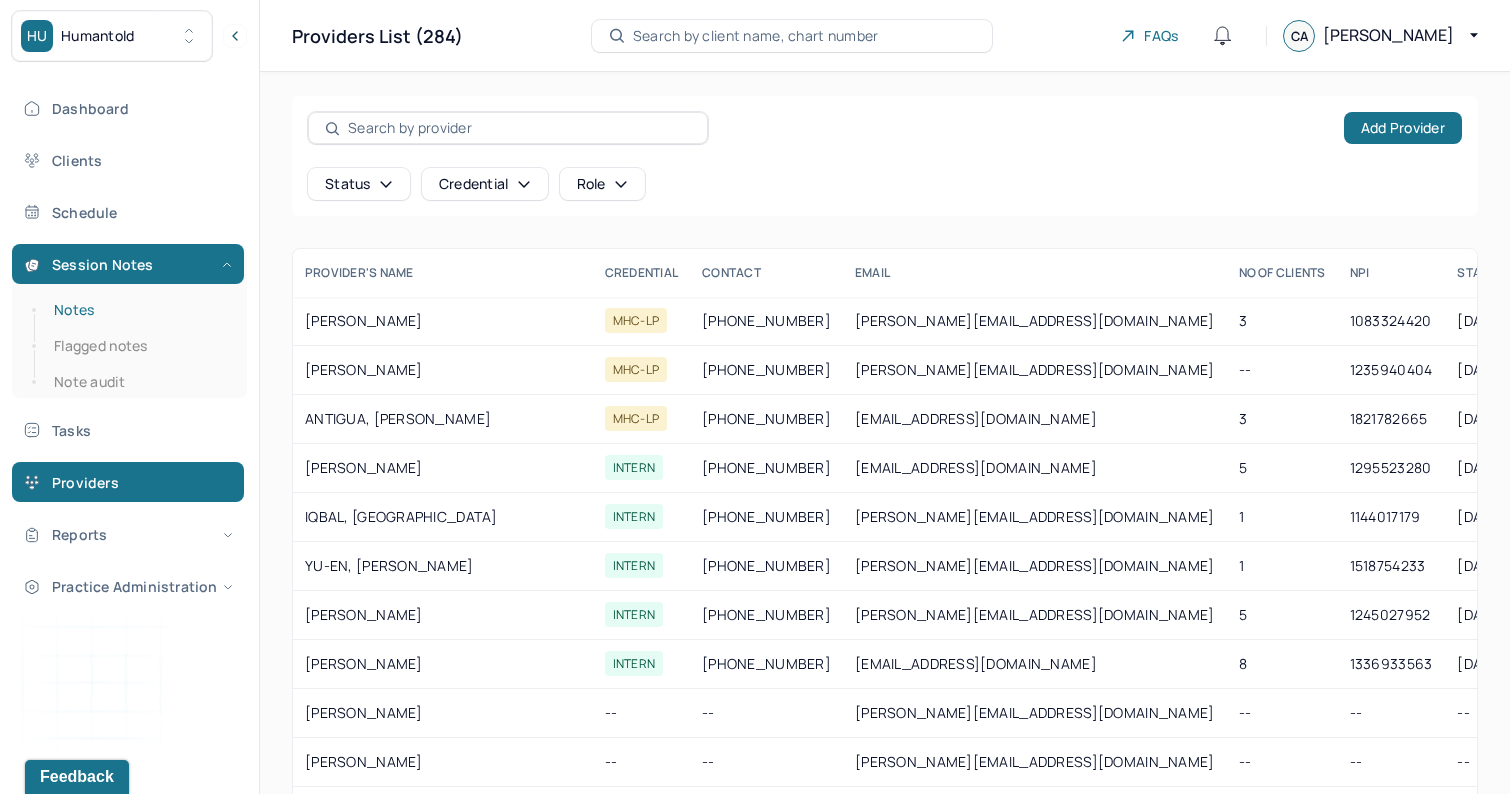 click on "Notes" at bounding box center (139, 310) 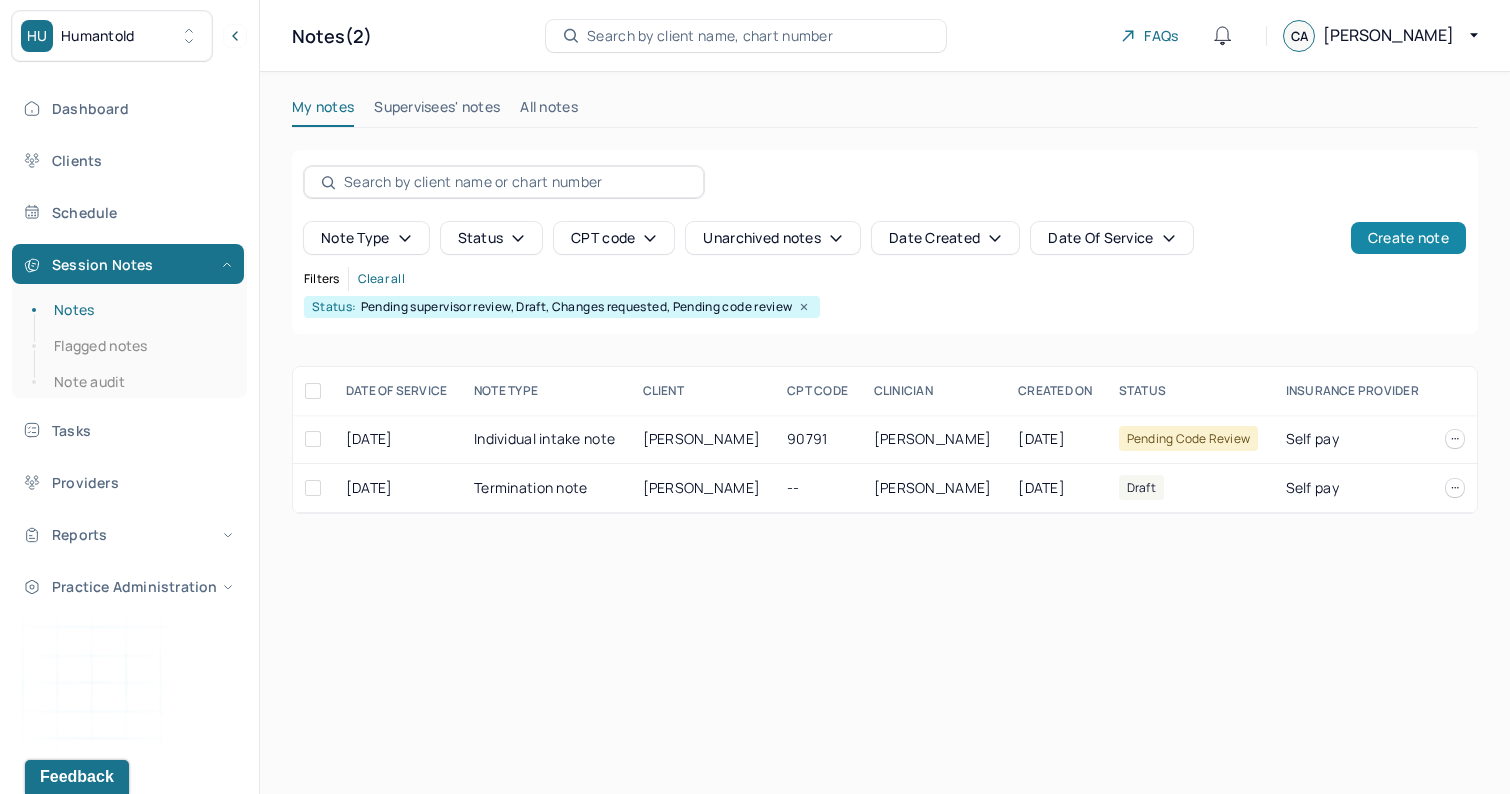 click on "Create note" at bounding box center [1408, 238] 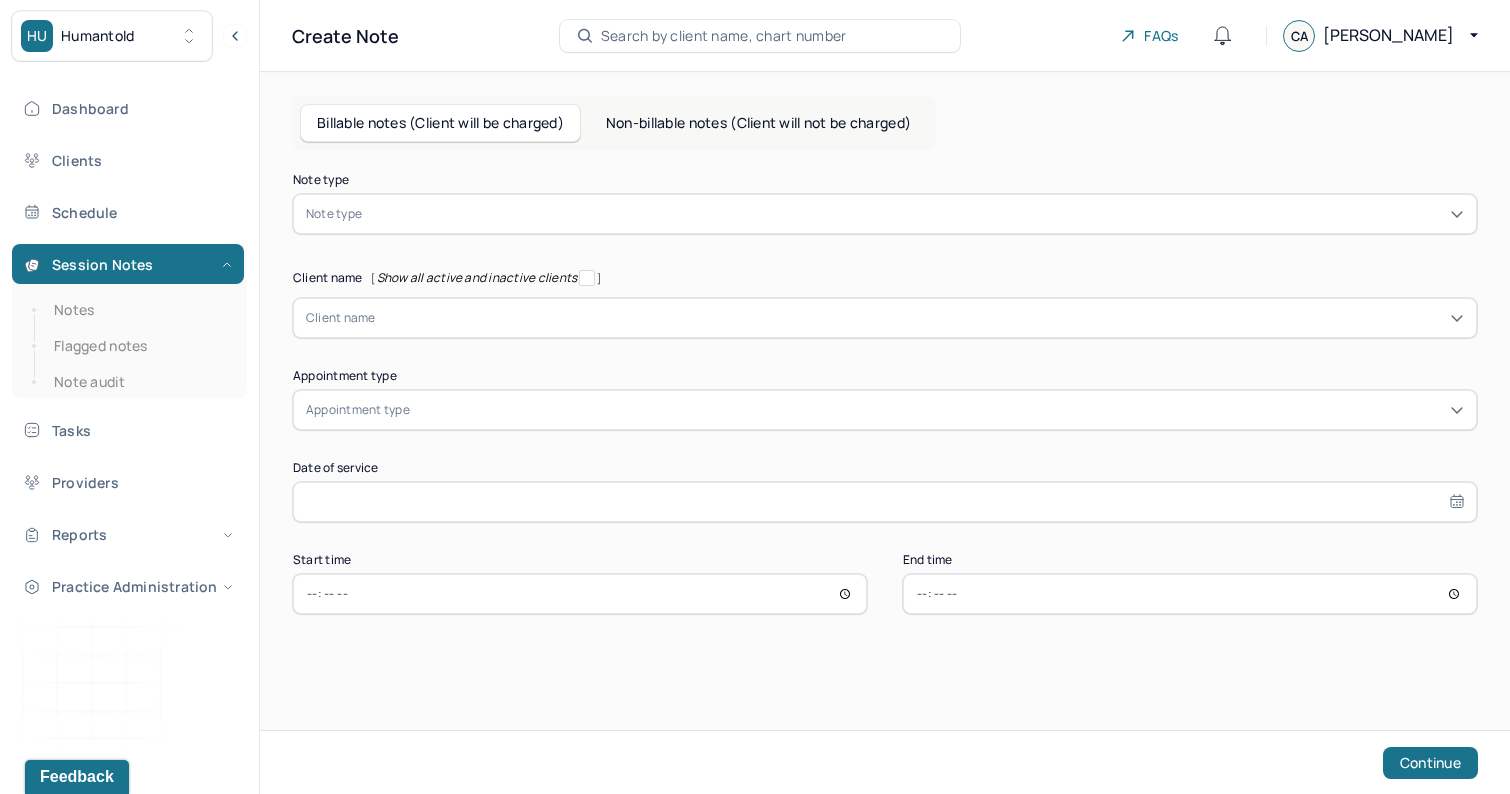 click at bounding box center (369, 214) 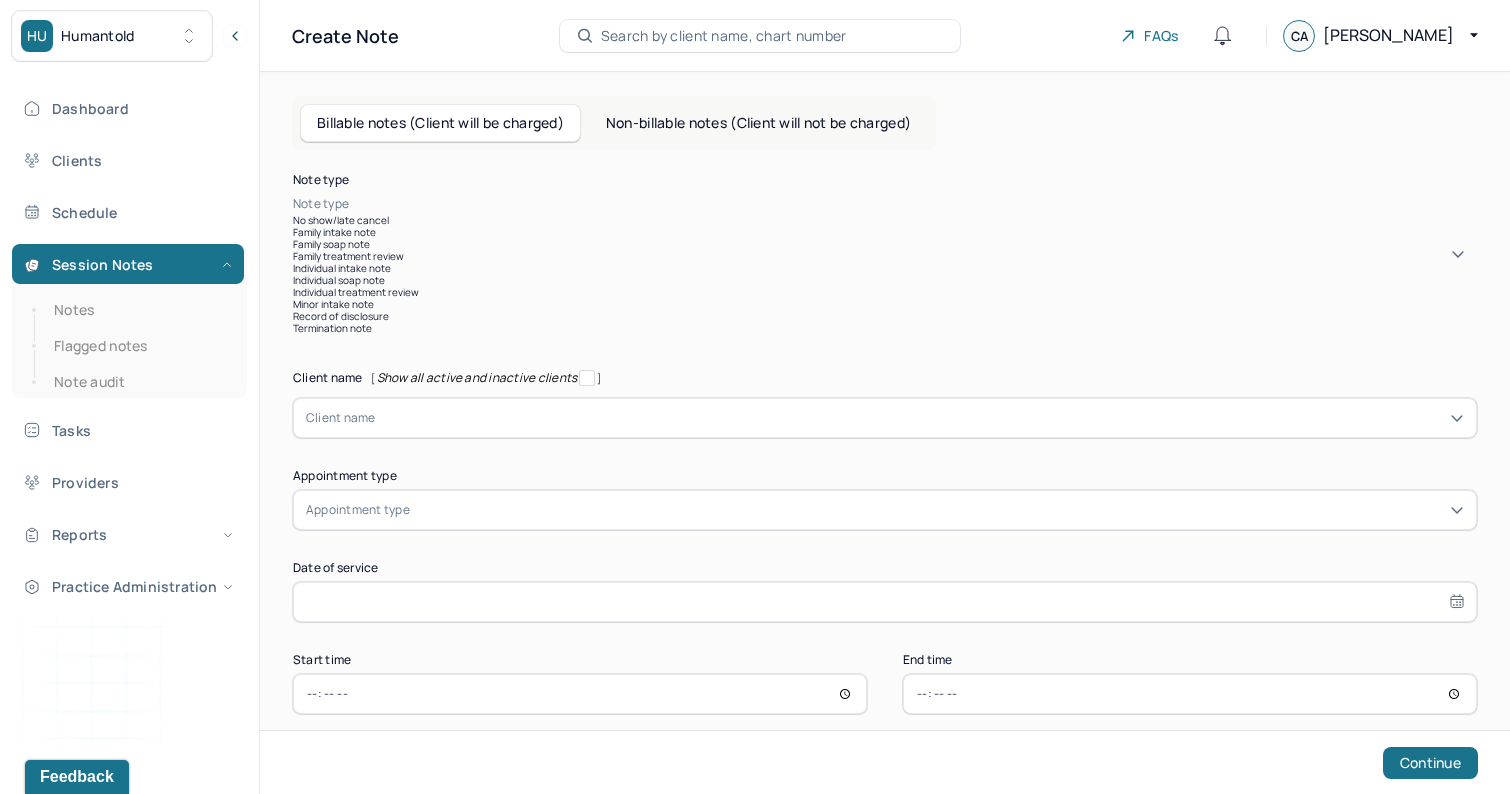click on "Individual soap note" at bounding box center (885, 280) 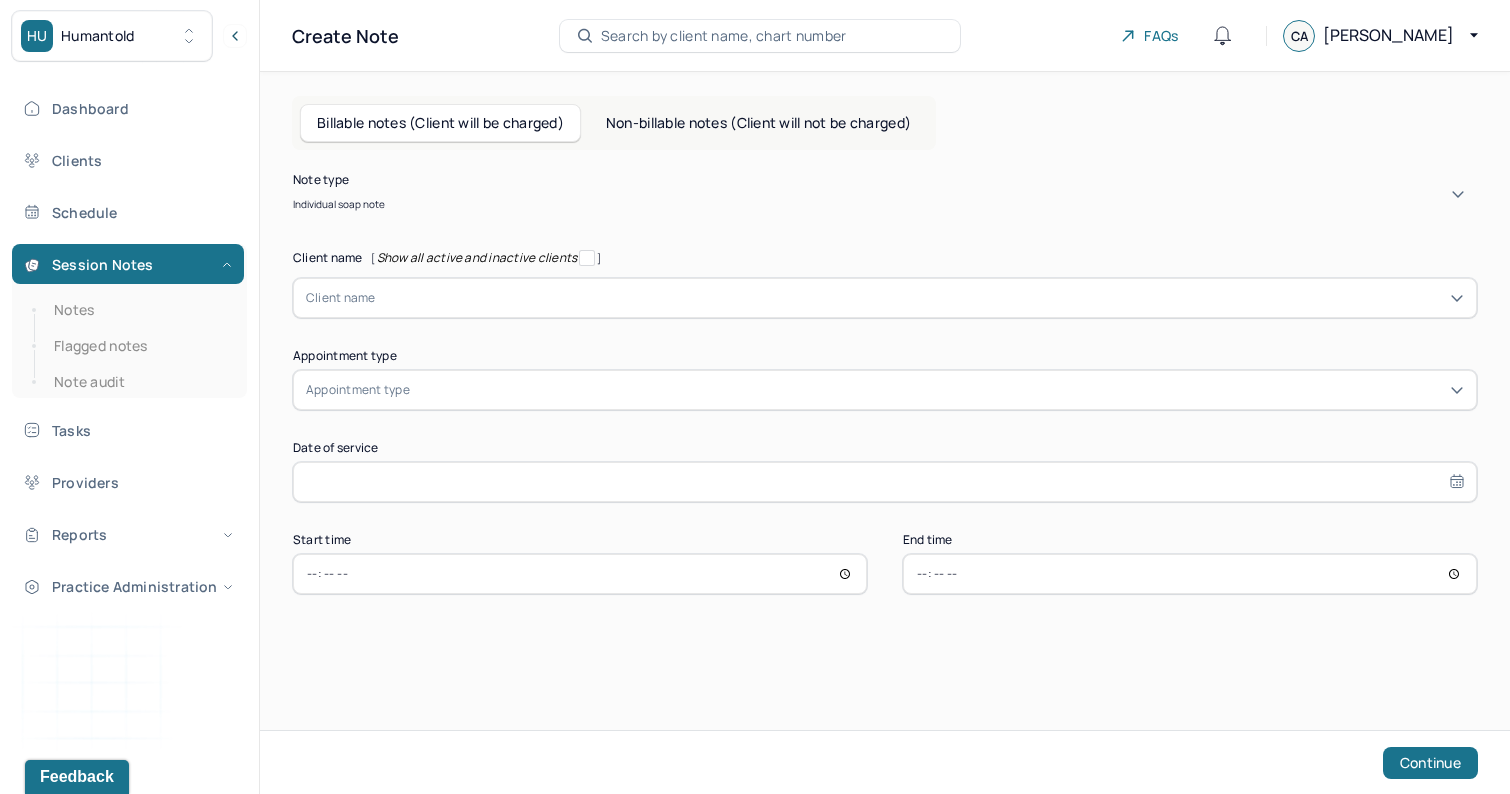 click at bounding box center (920, 298) 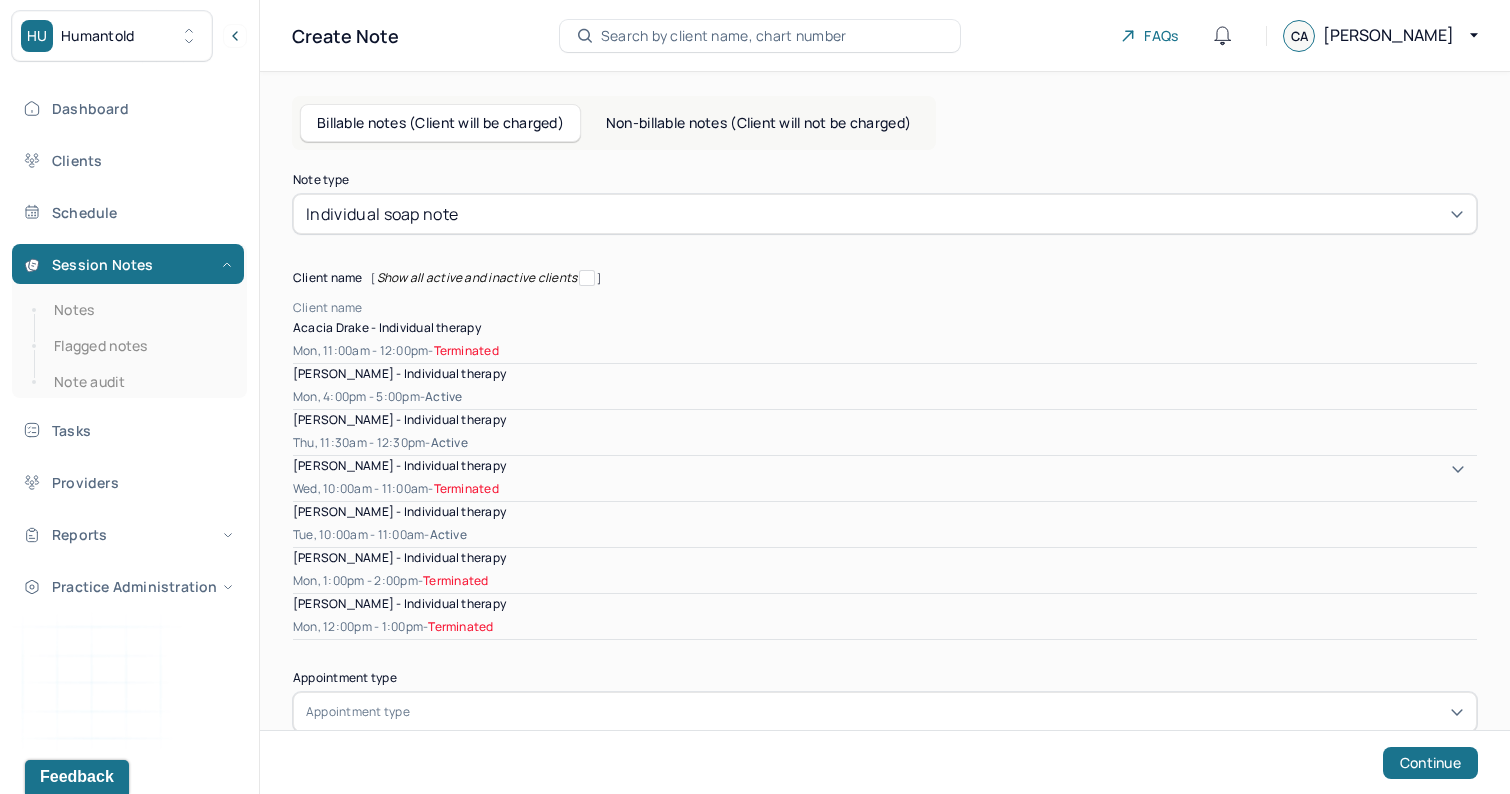 scroll, scrollTop: 42, scrollLeft: 0, axis: vertical 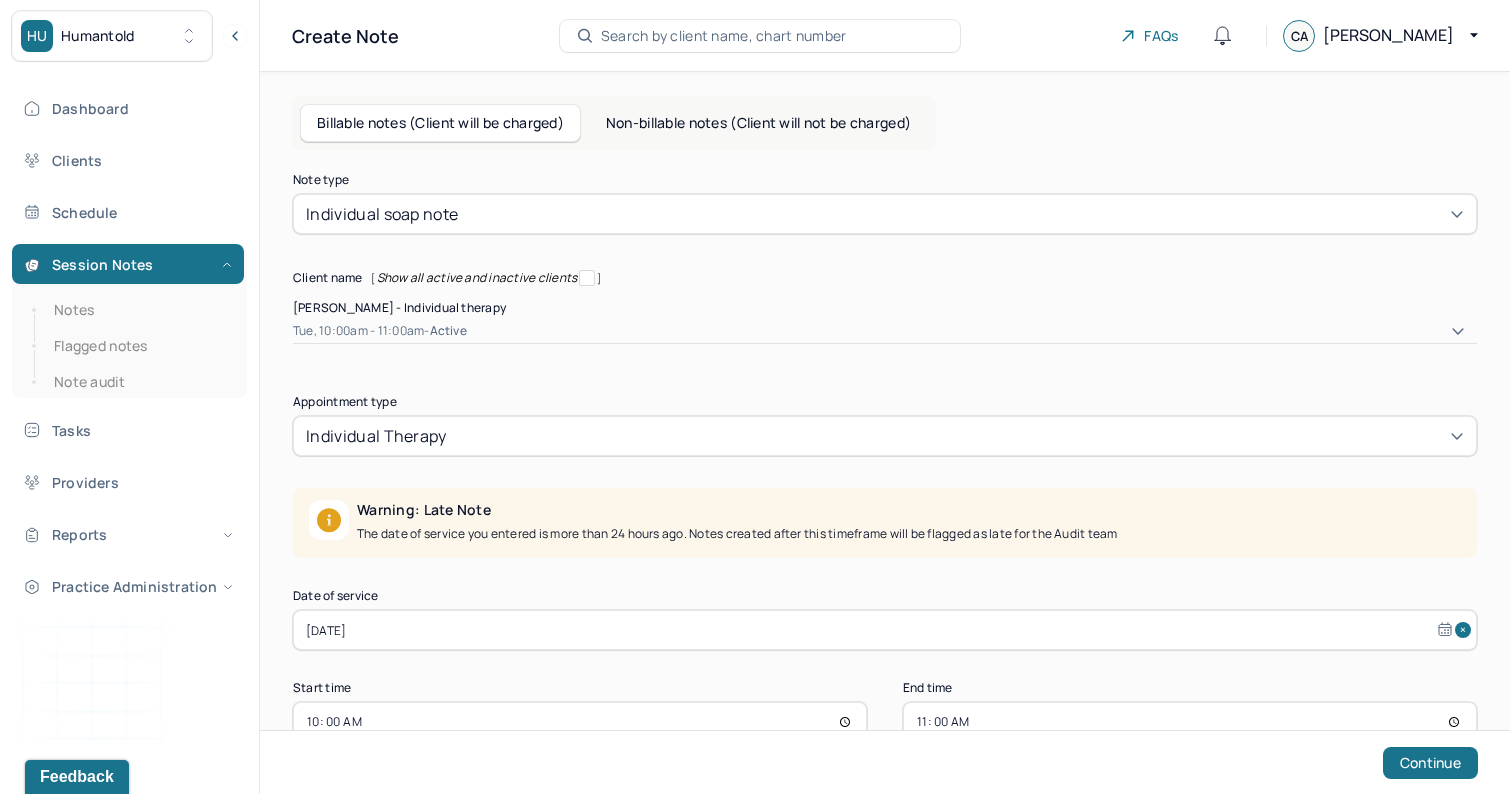 click on "[DATE]" at bounding box center [885, 630] 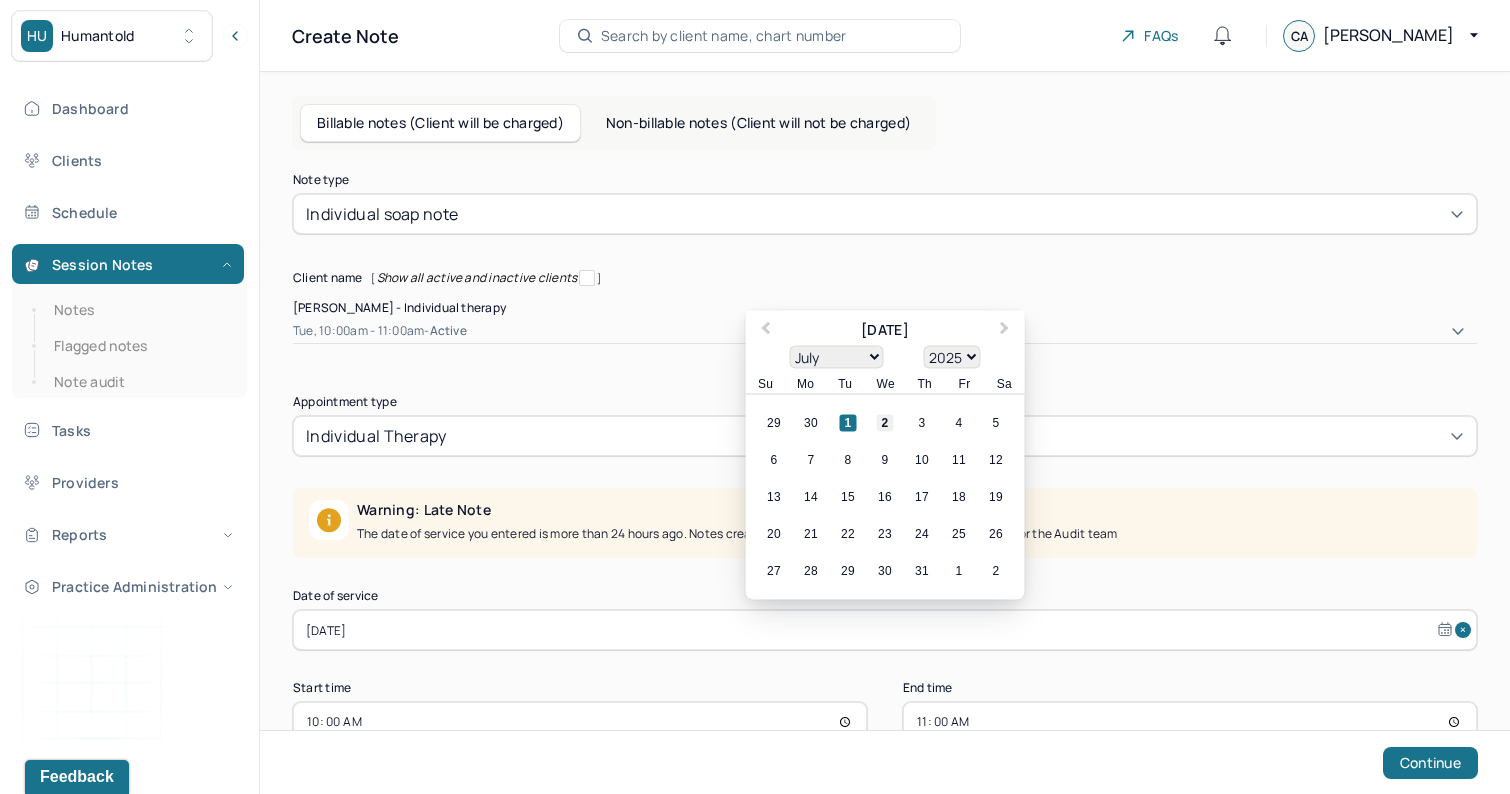 click on "2" at bounding box center [885, 423] 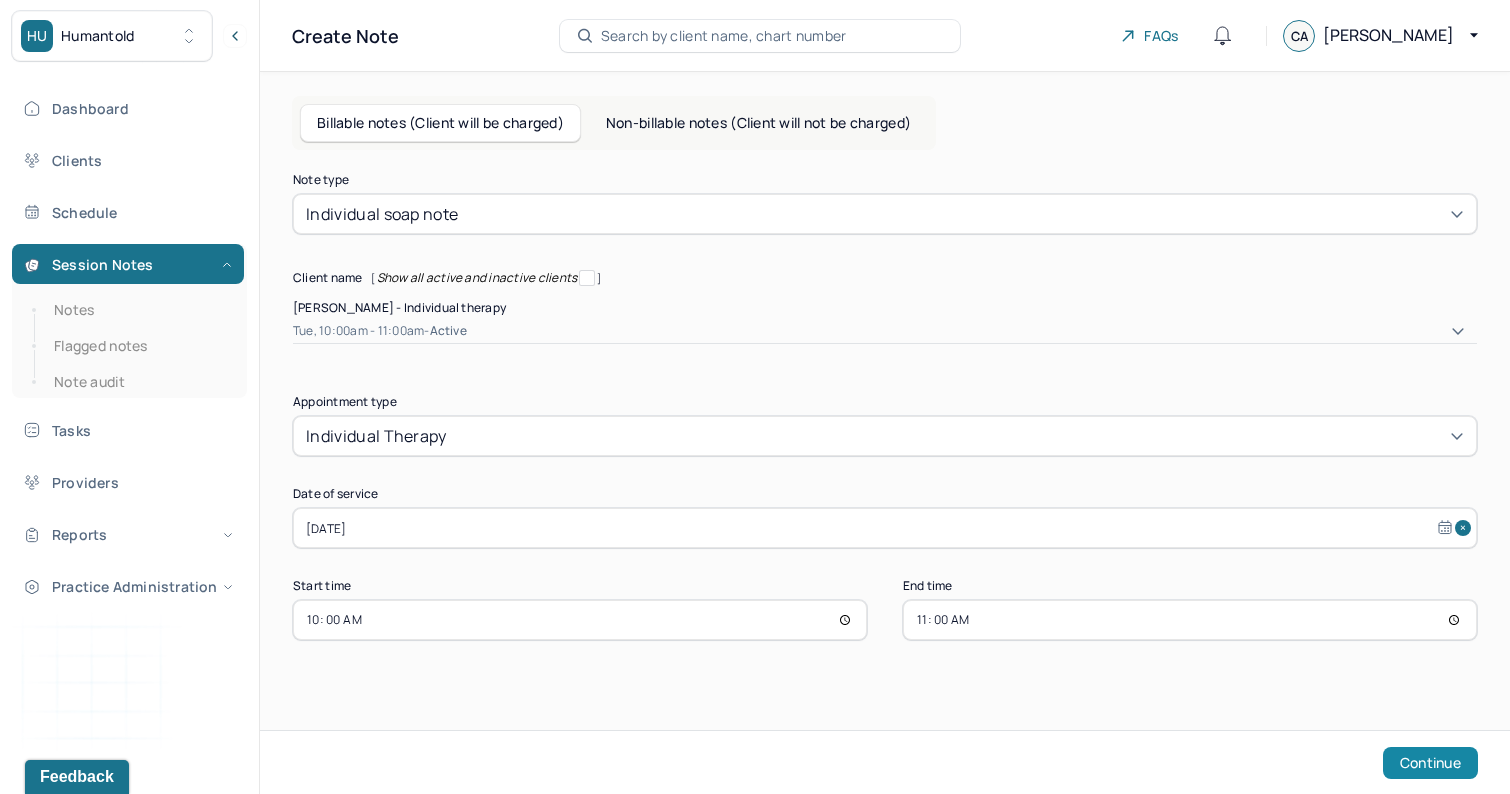 click on "Continue" at bounding box center [1430, 763] 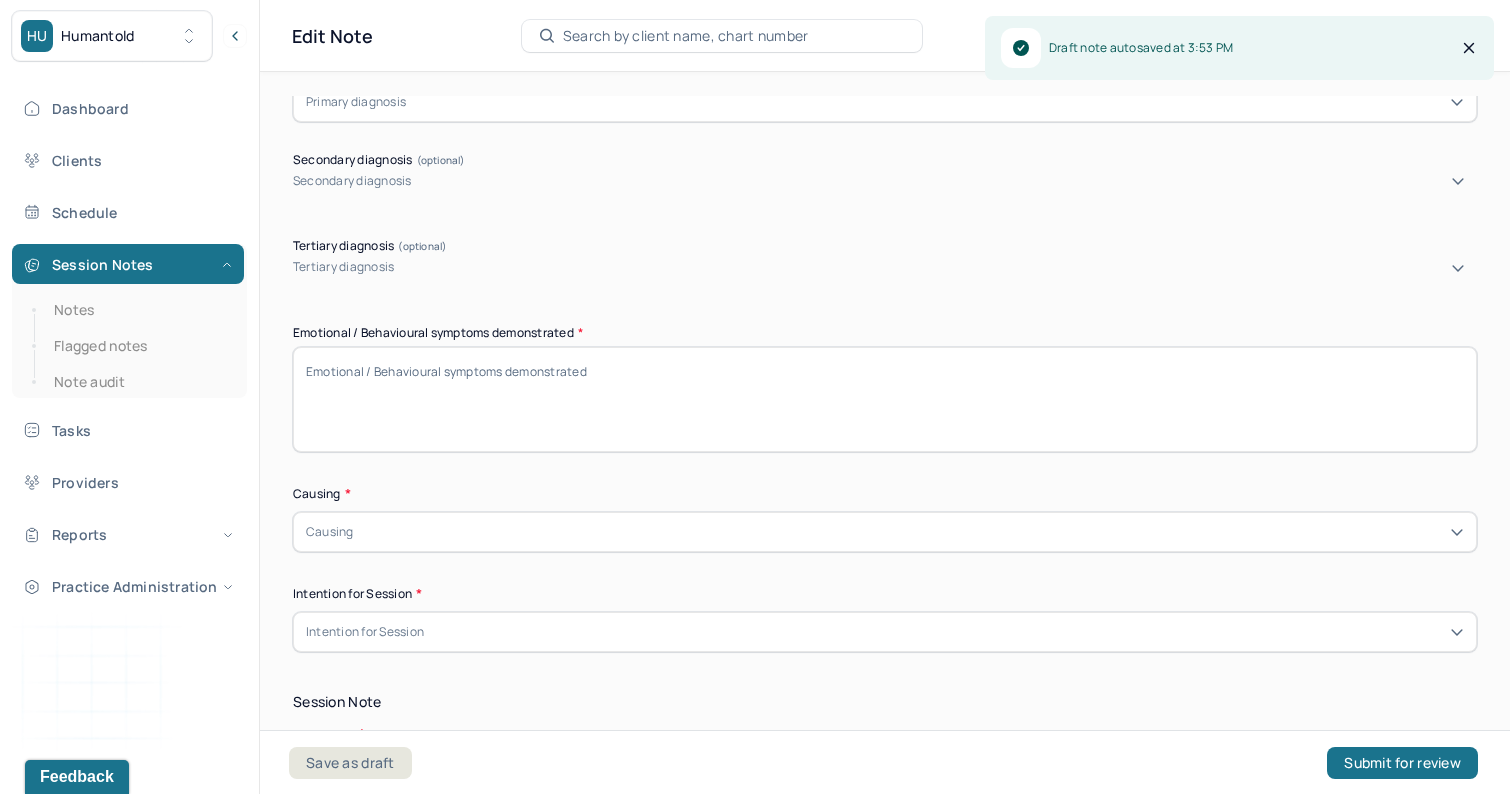 scroll, scrollTop: 558, scrollLeft: 0, axis: vertical 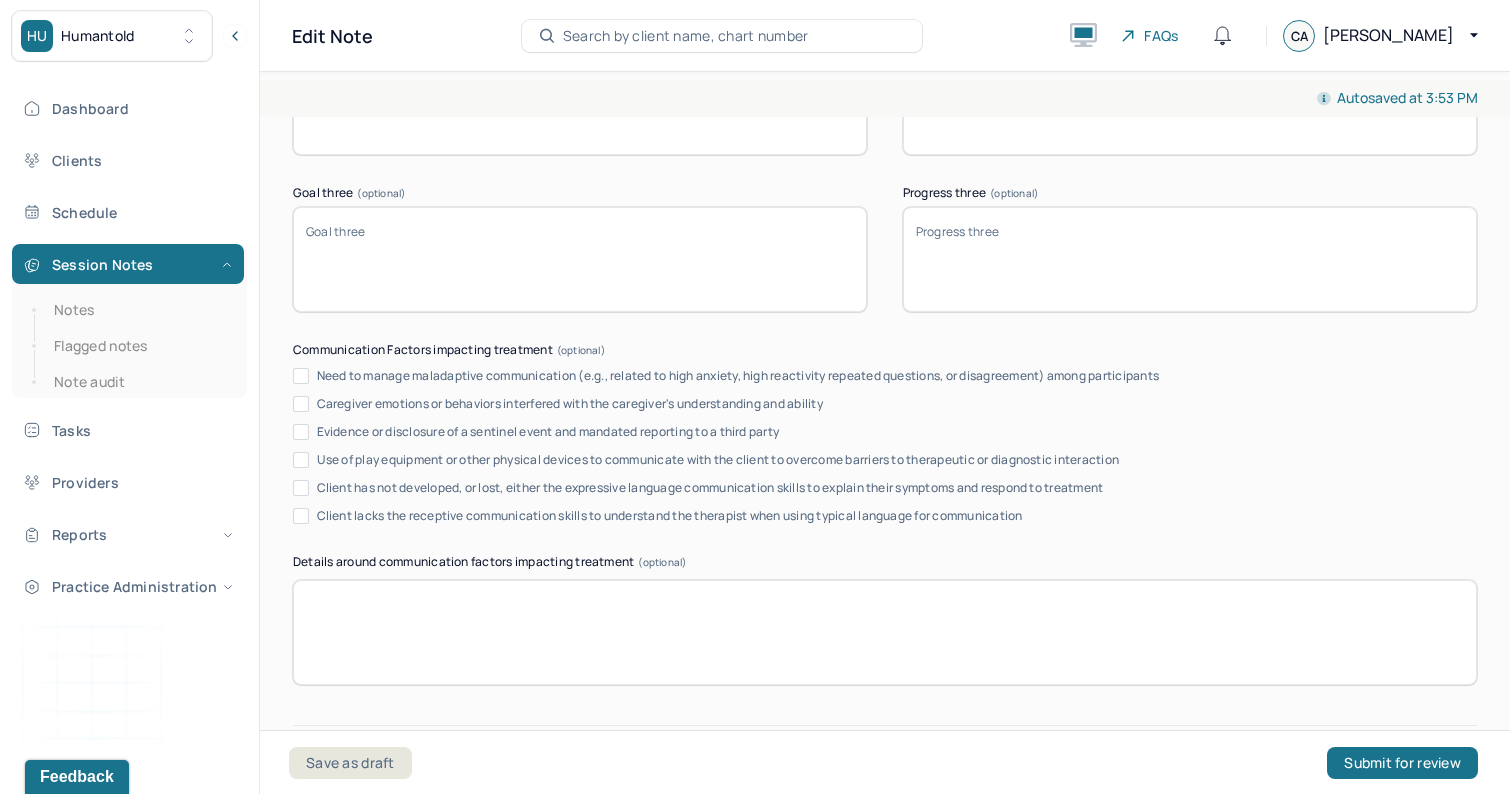 drag, startPoint x: 289, startPoint y: 347, endPoint x: 518, endPoint y: 287, distance: 236.7298 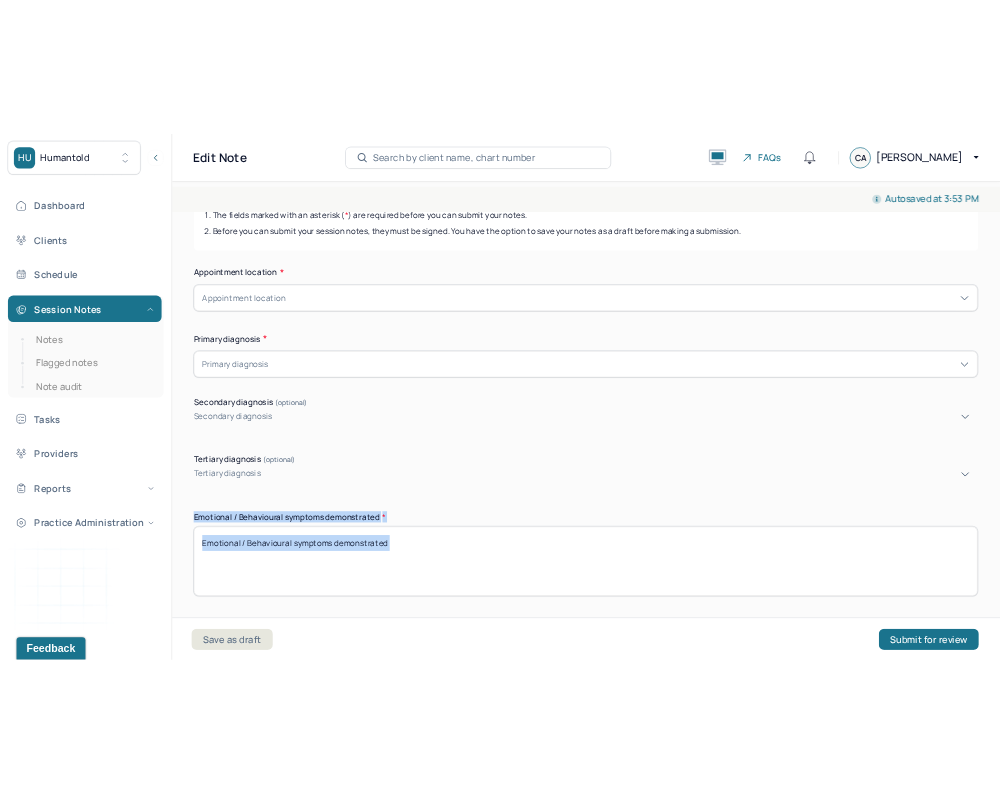 scroll, scrollTop: 0, scrollLeft: 0, axis: both 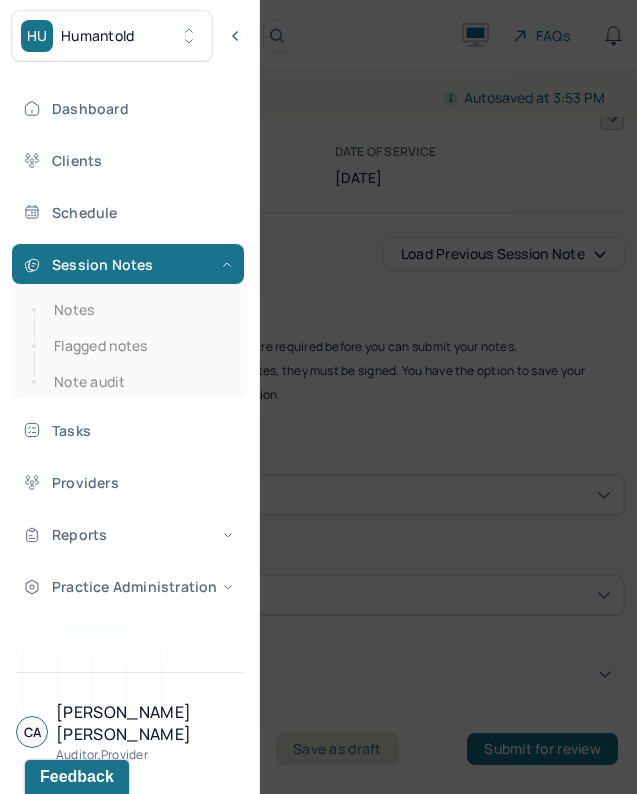 click at bounding box center (318, 397) 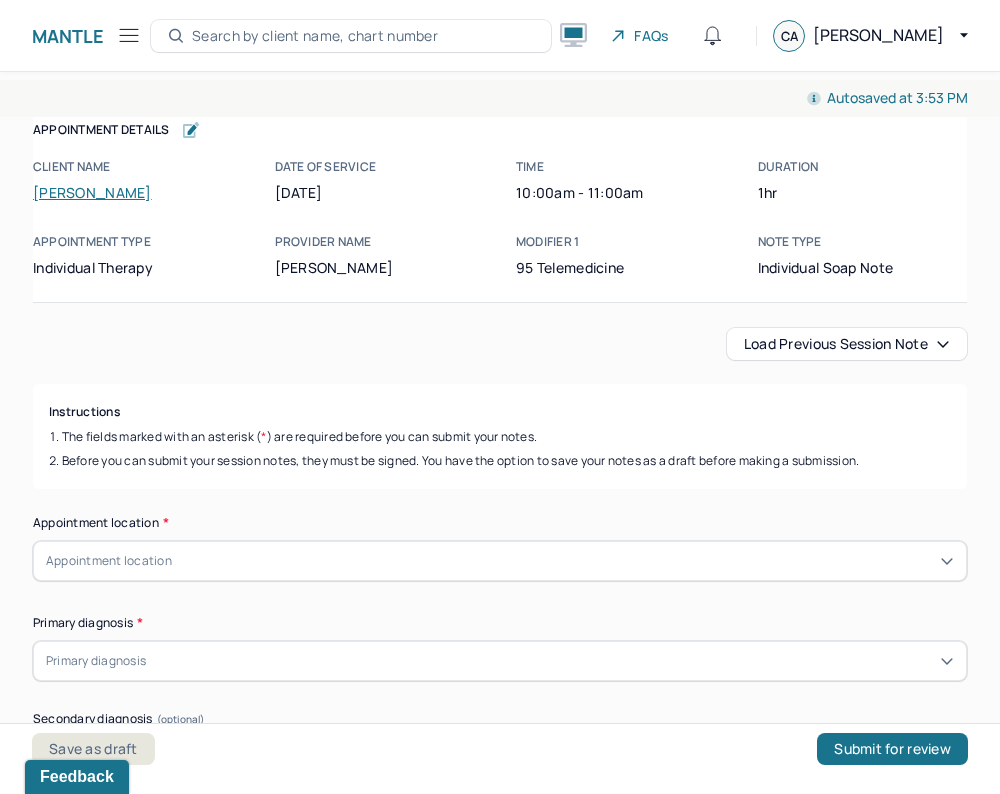 click on "Load previous session note" at bounding box center [847, 344] 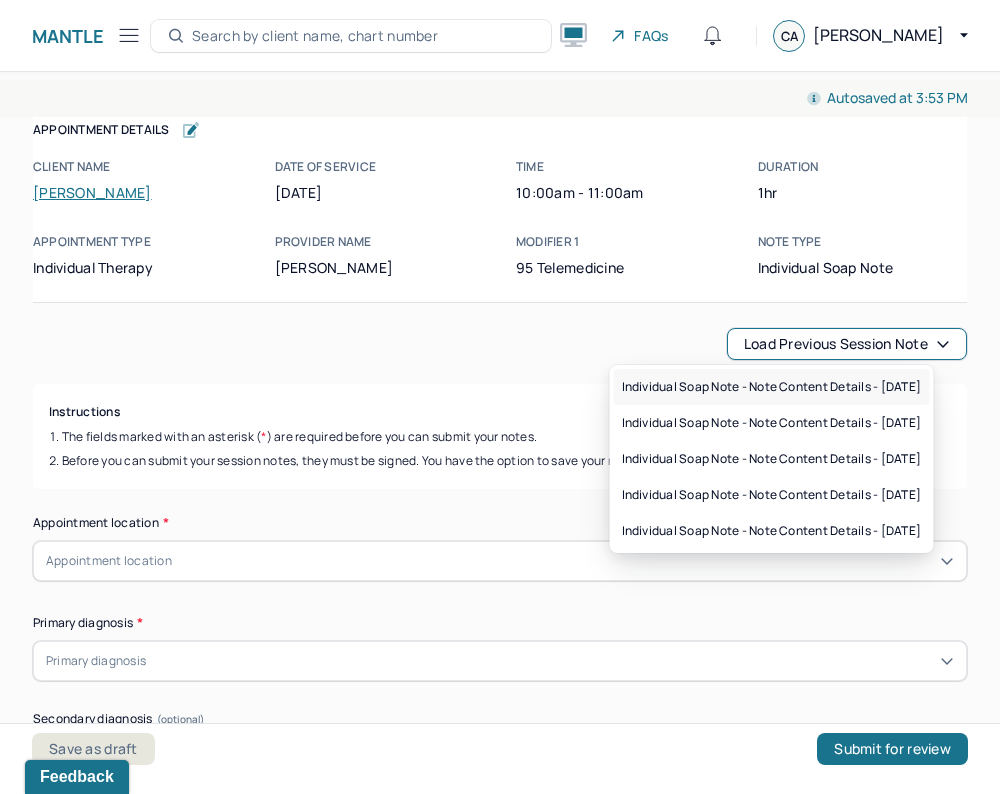 click on "Individual soap note   - Note content Details -   [DATE]" at bounding box center (772, 387) 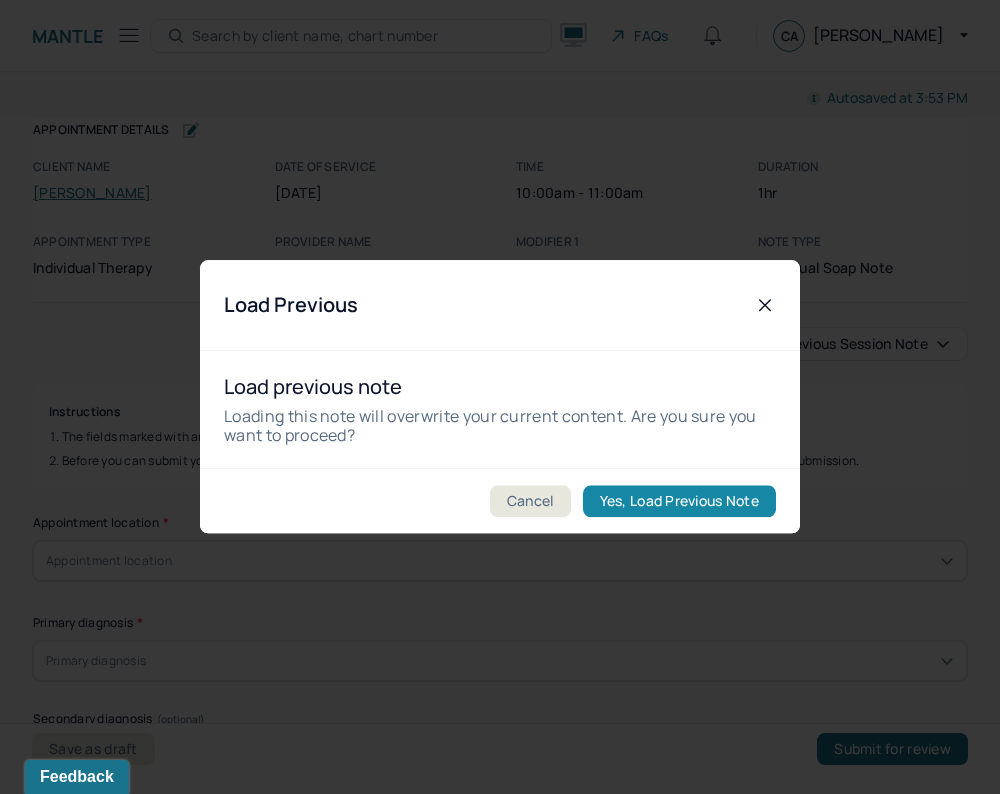 click on "Yes, Load Previous Note" at bounding box center [679, 502] 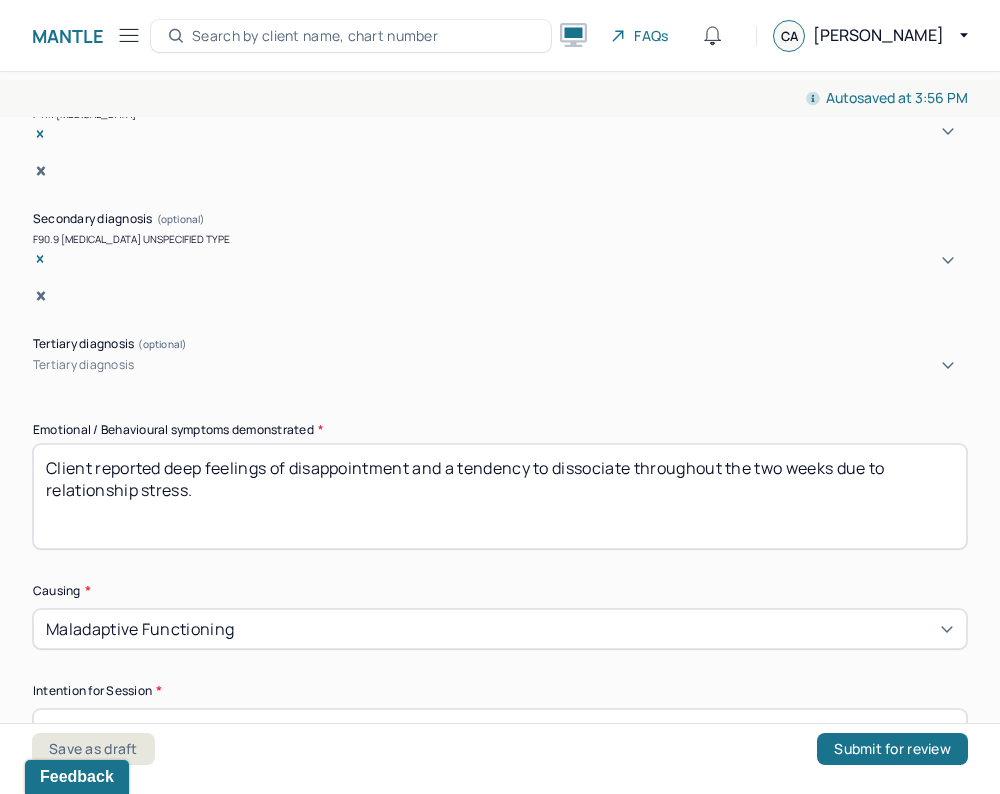 scroll, scrollTop: 792, scrollLeft: 0, axis: vertical 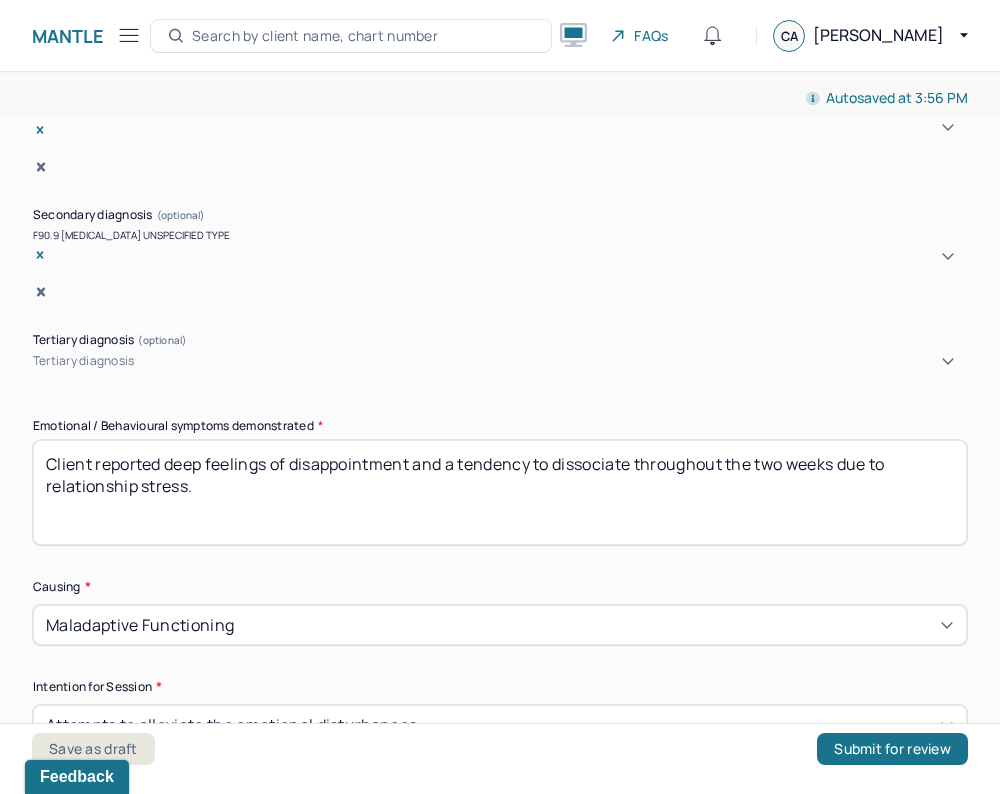 drag, startPoint x: 226, startPoint y: 438, endPoint x: -2, endPoint y: 367, distance: 238.79907 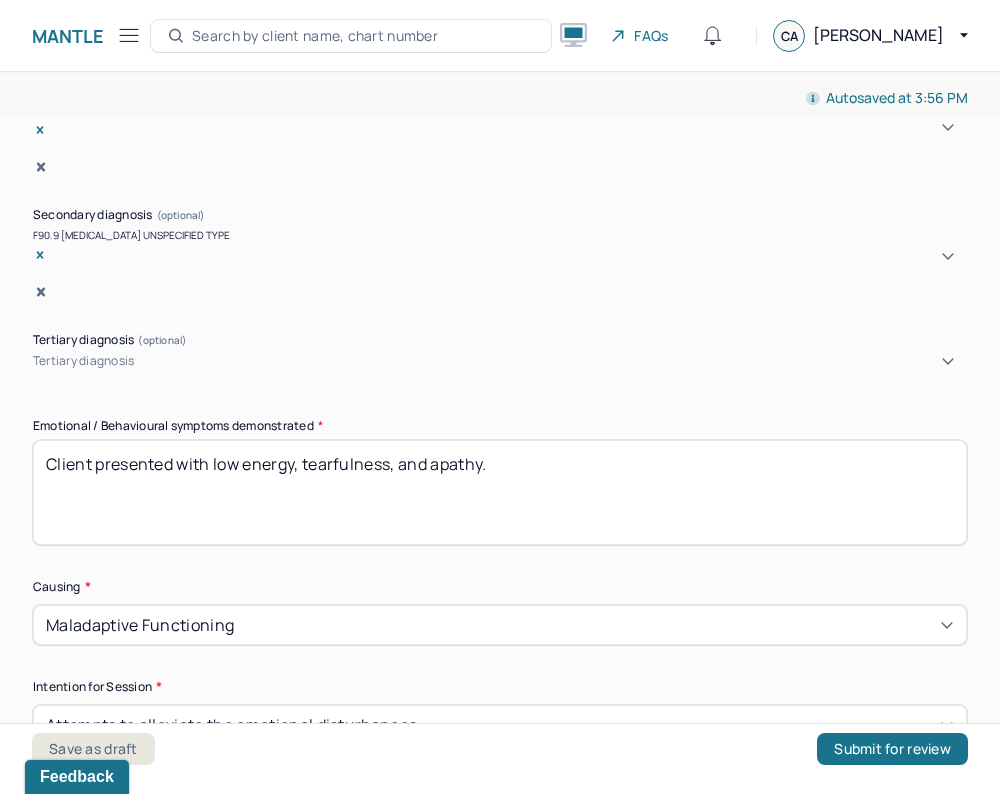 type on "Client presented with low energy, tearfulness, and apathy." 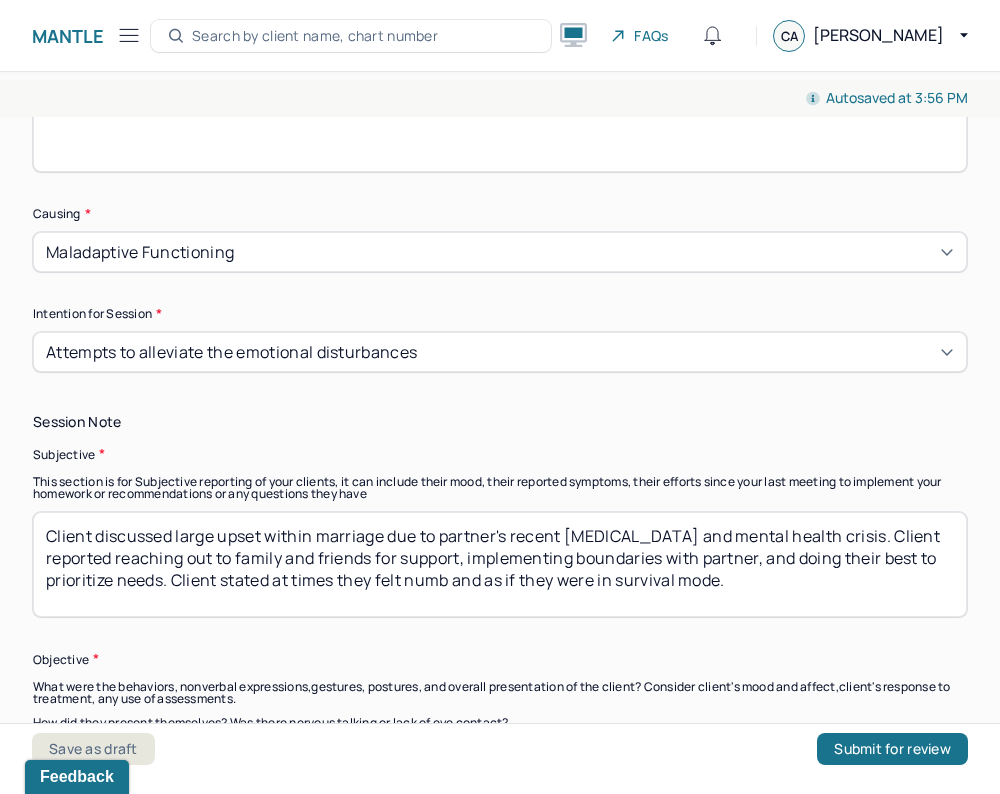 scroll, scrollTop: 1169, scrollLeft: 0, axis: vertical 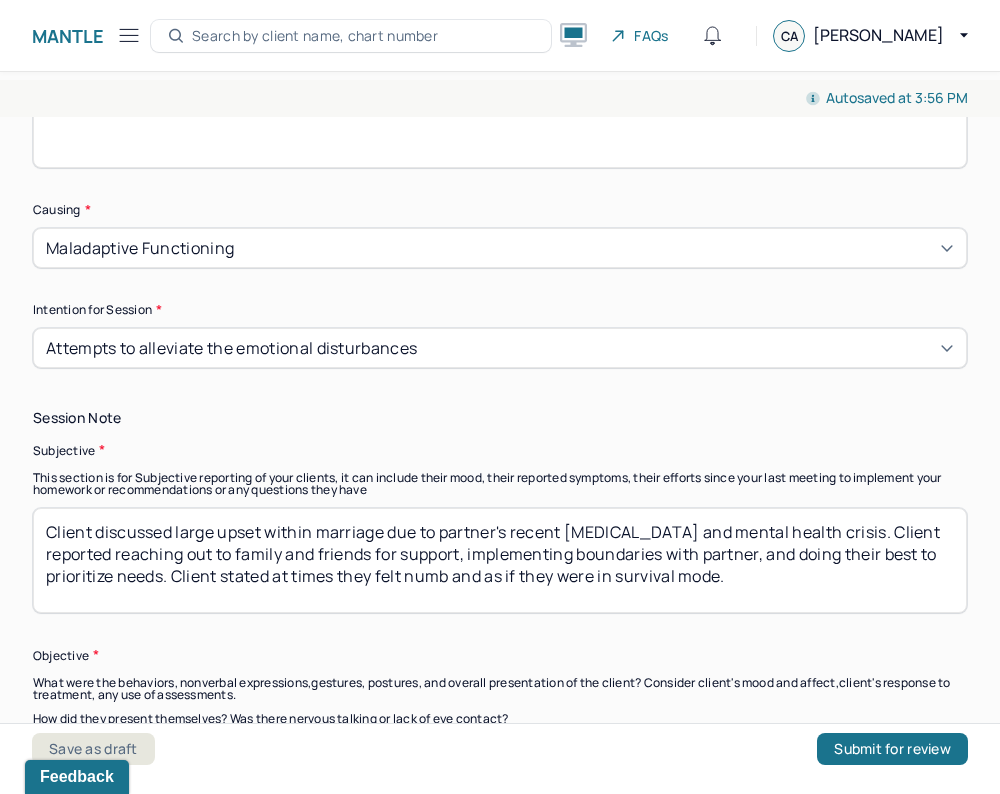 drag, startPoint x: 685, startPoint y: 522, endPoint x: 33, endPoint y: 468, distance: 654.23236 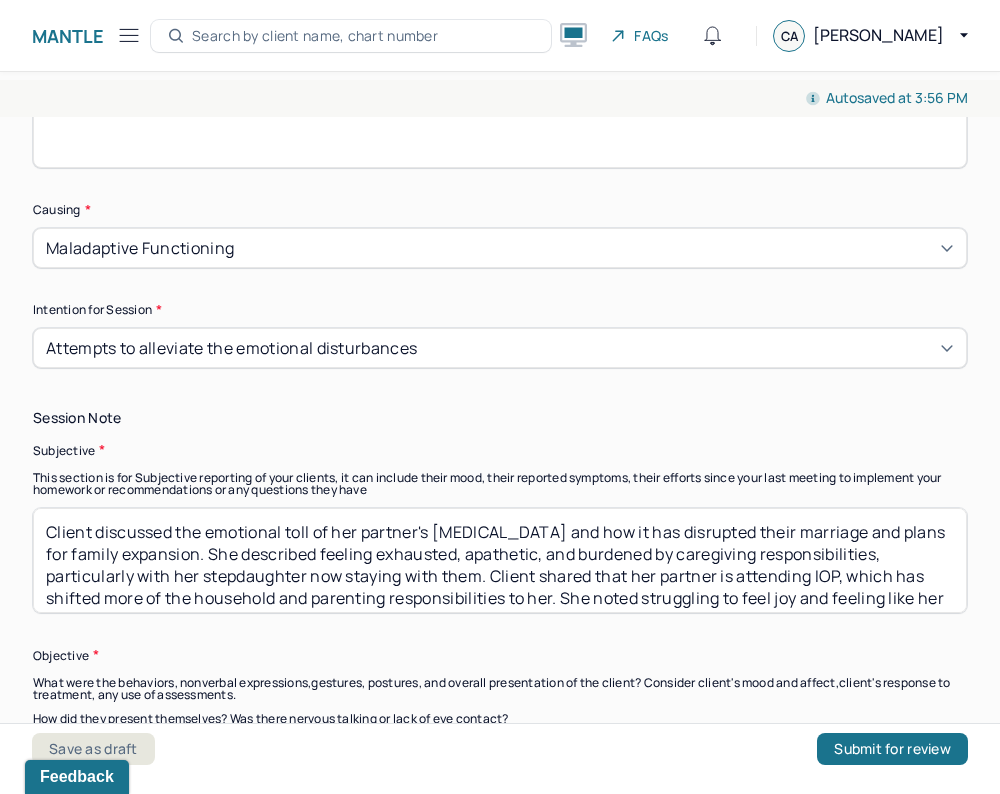 scroll, scrollTop: 18, scrollLeft: 0, axis: vertical 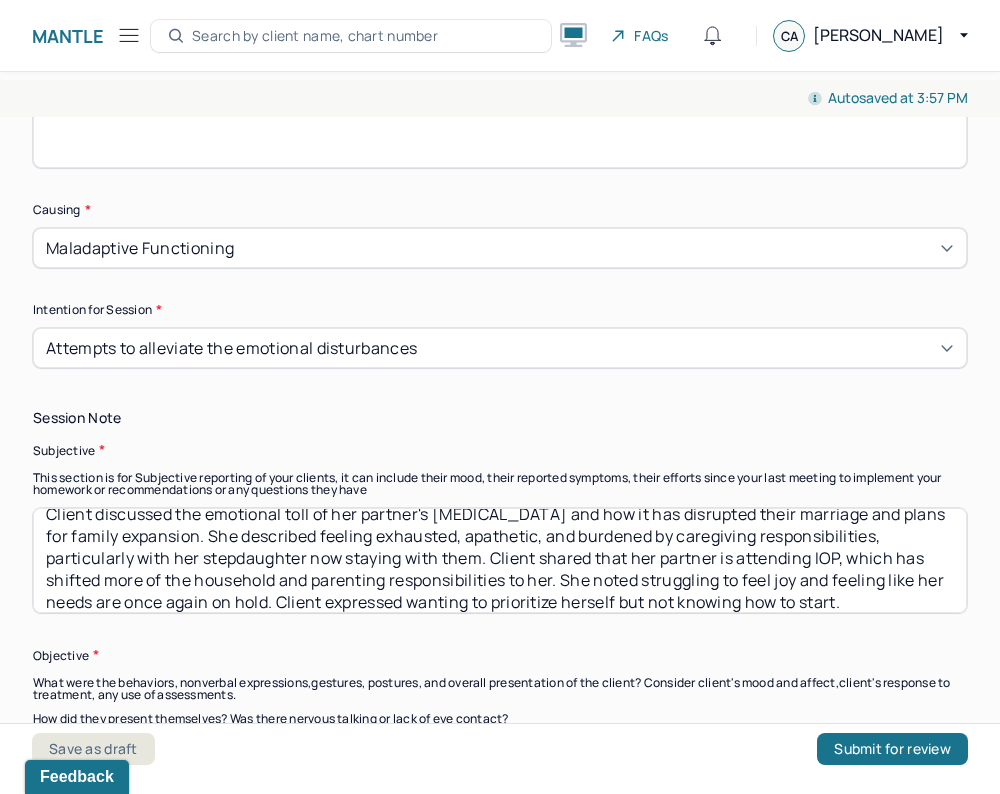 click on "Client discussed the emotional toll of her partner's [MEDICAL_DATA] and how it has disrupted their marriage and plans for family expansion. She described feeling exhausted, apathetic, and burdened by caregiving responsibilities, particularly with her stepdaughter now staying with them. Client shared that her partner is attending IOP, which has shifted more of the household and parenting responsibilities to her. She noted struggling to feel joy and feeling like her needs are once again on hold. Client expressed wanting to prioritize herself but not knowing how to start." at bounding box center (500, 560) 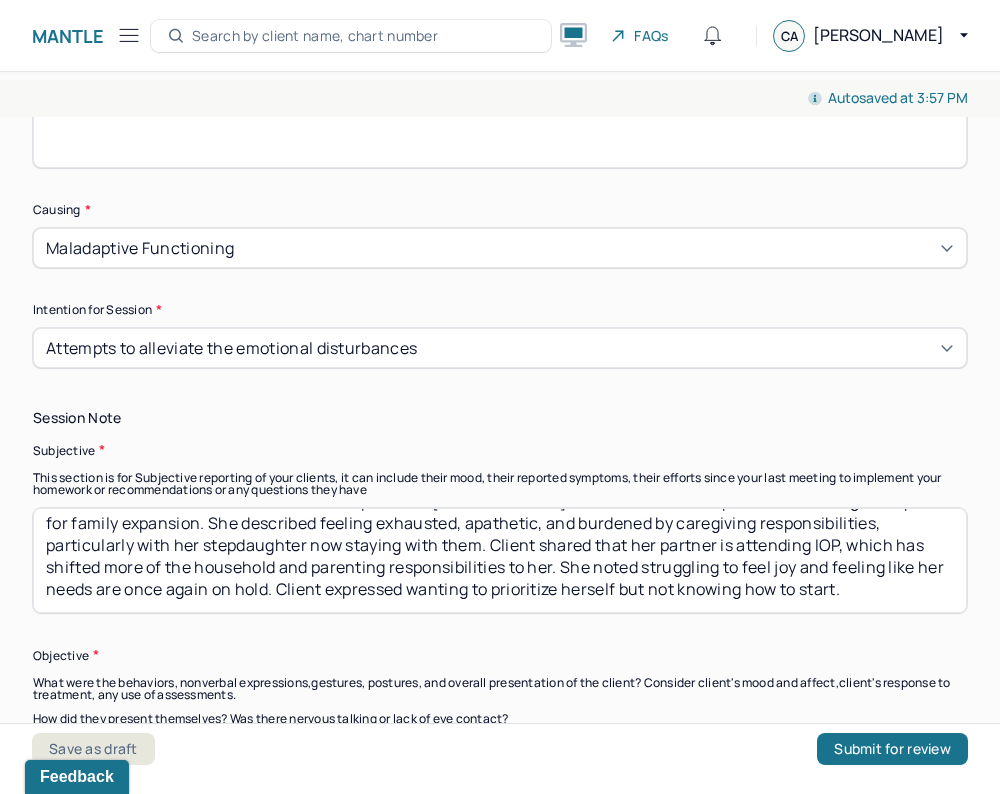 scroll, scrollTop: 42, scrollLeft: 0, axis: vertical 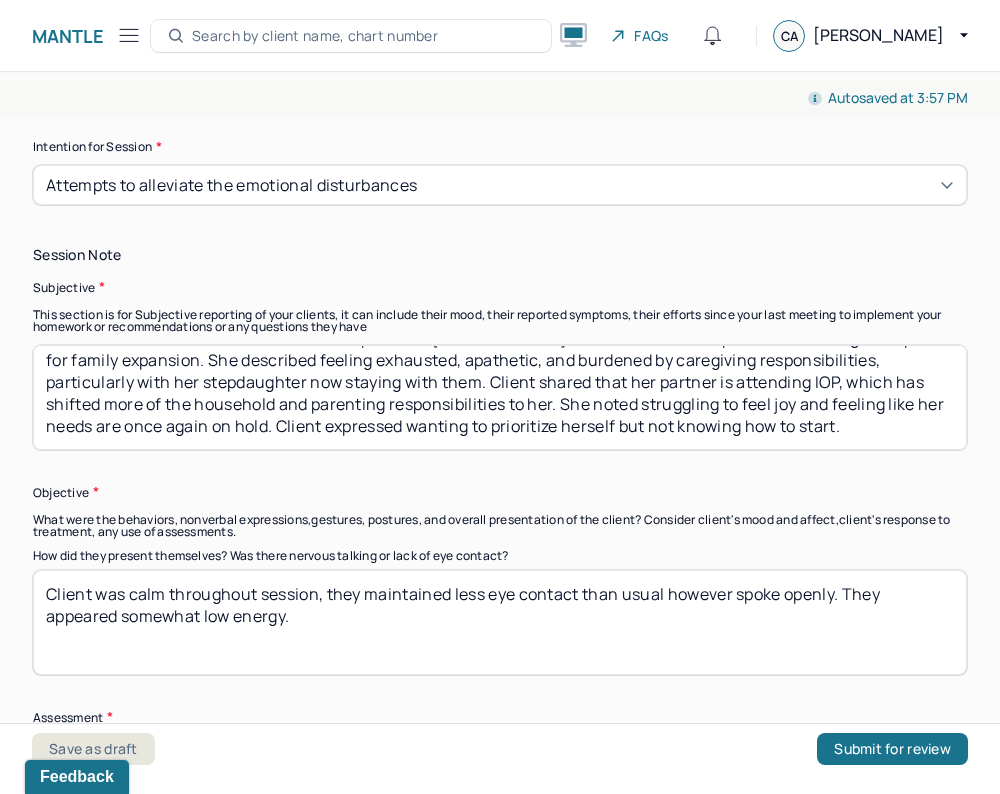 drag, startPoint x: 322, startPoint y: 560, endPoint x: 38, endPoint y: 514, distance: 287.70123 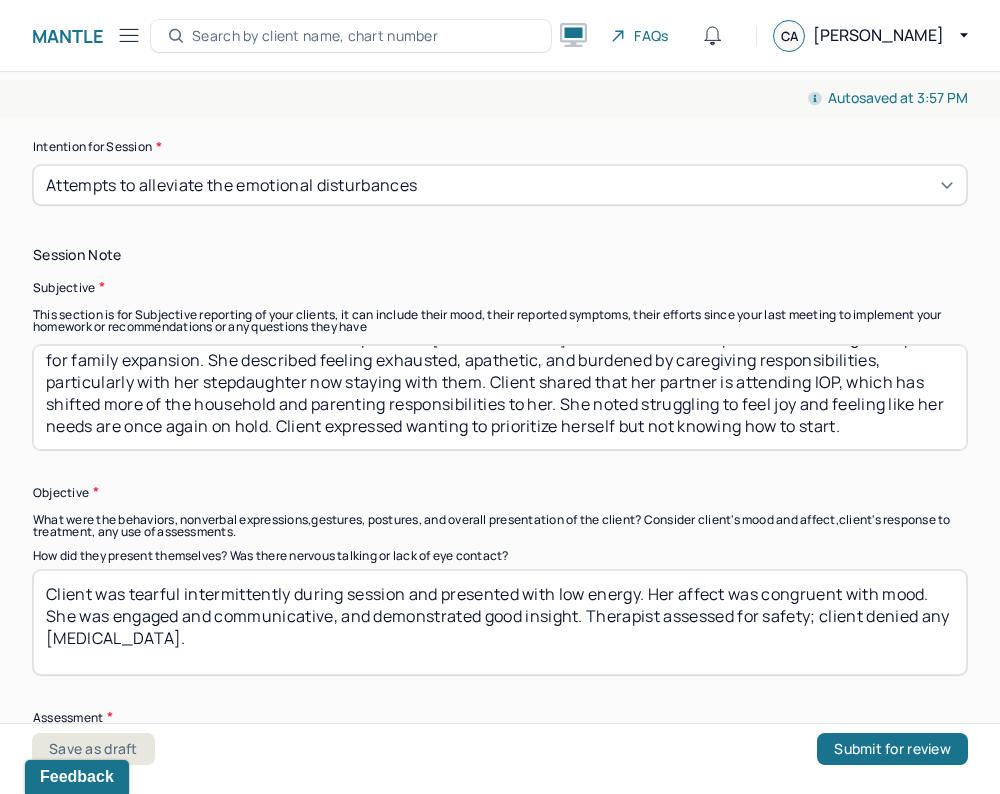 type on "Client was tearful intermittently during session and presented with low energy. Her affect was congruent with mood. She was engaged and communicative, and demonstrated good insight. Therapist assessed for safety; client denied any [MEDICAL_DATA]." 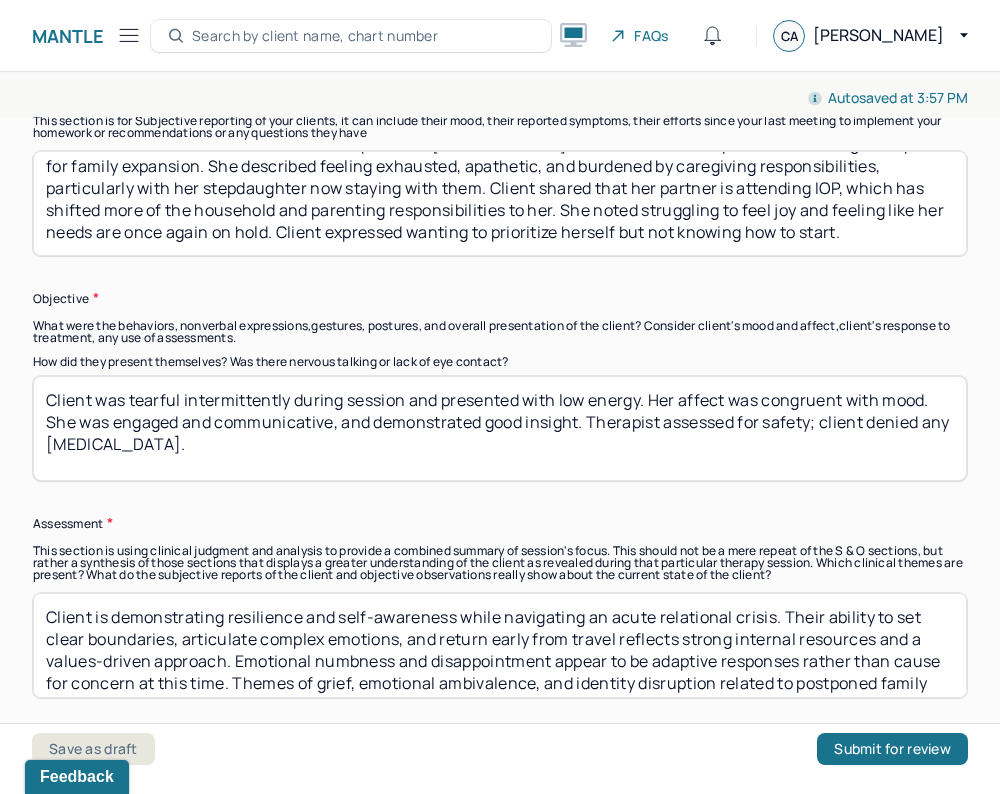 scroll, scrollTop: 1542, scrollLeft: 0, axis: vertical 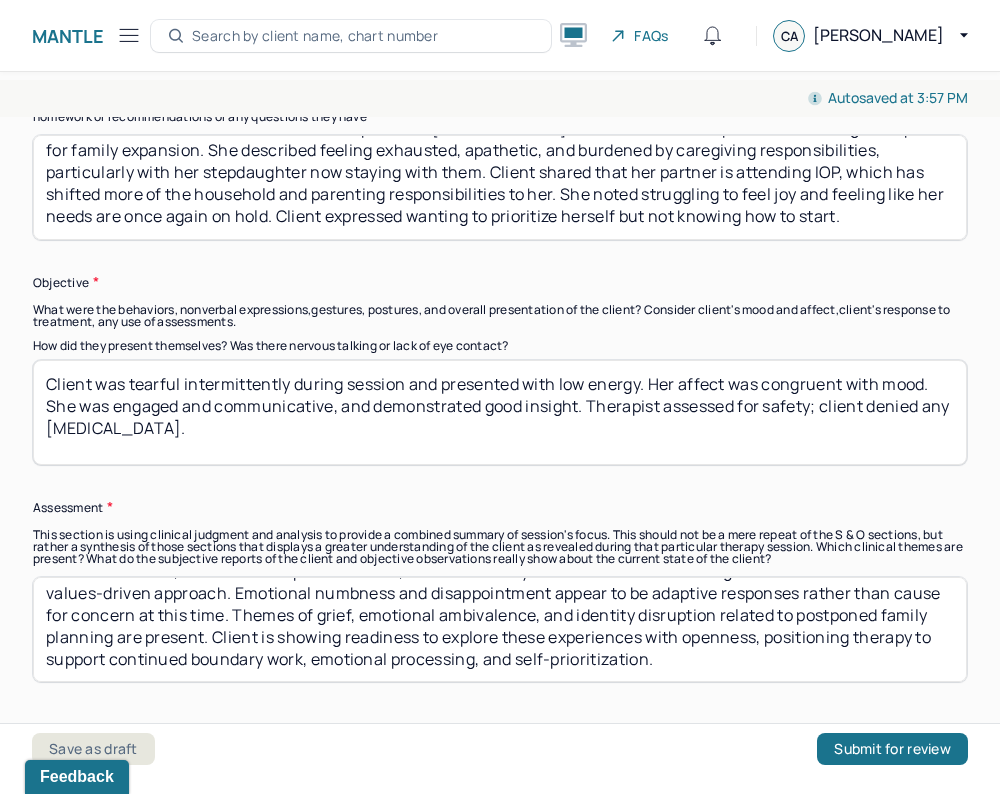drag, startPoint x: 42, startPoint y: 542, endPoint x: 486, endPoint y: 652, distance: 457.42322 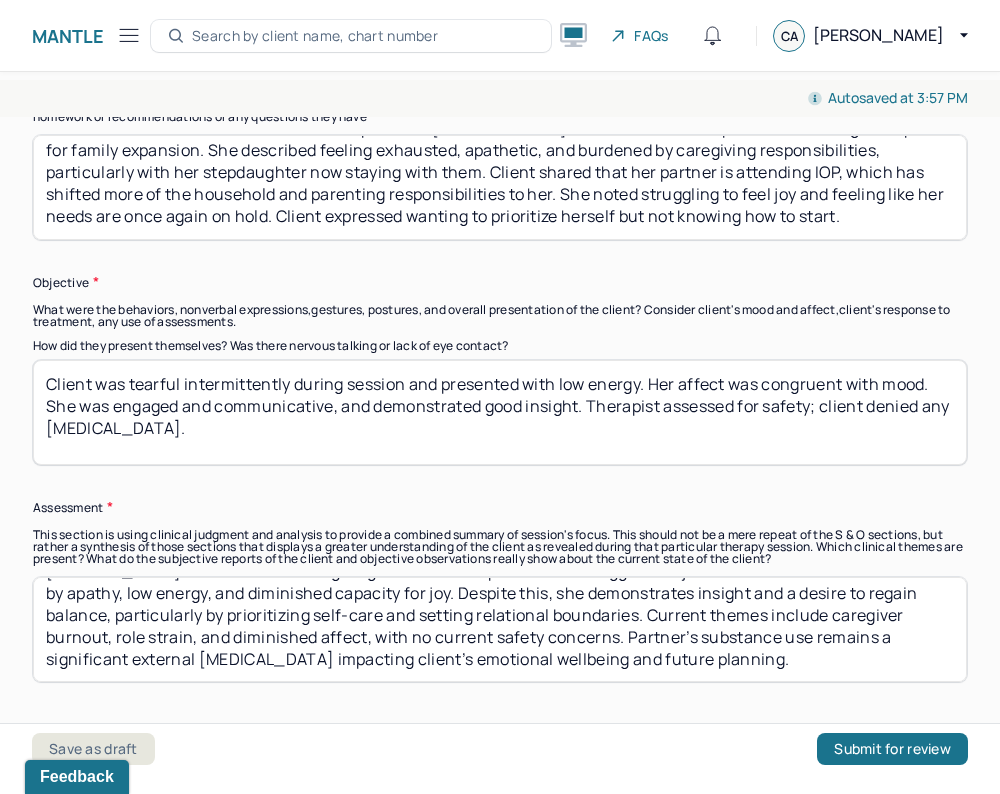 type on "Client is experiencing emotional exhaustion and depressive symptoms in the context of her partner’s recent [MEDICAL_DATA] and increased caregiving demands. Her presentation suggests adjustment-related distress marked by apathy, low energy, and diminished capacity for joy. Despite this, she demonstrates insight and a desire to regain balance, particularly by prioritizing self-care and setting relational boundaries. Current themes include caregiver burnout, role strain, and diminished affect, with no current safety concerns. Partner’s substance use remains a significant external [MEDICAL_DATA] impacting client’s emotional wellbeing and future planning." 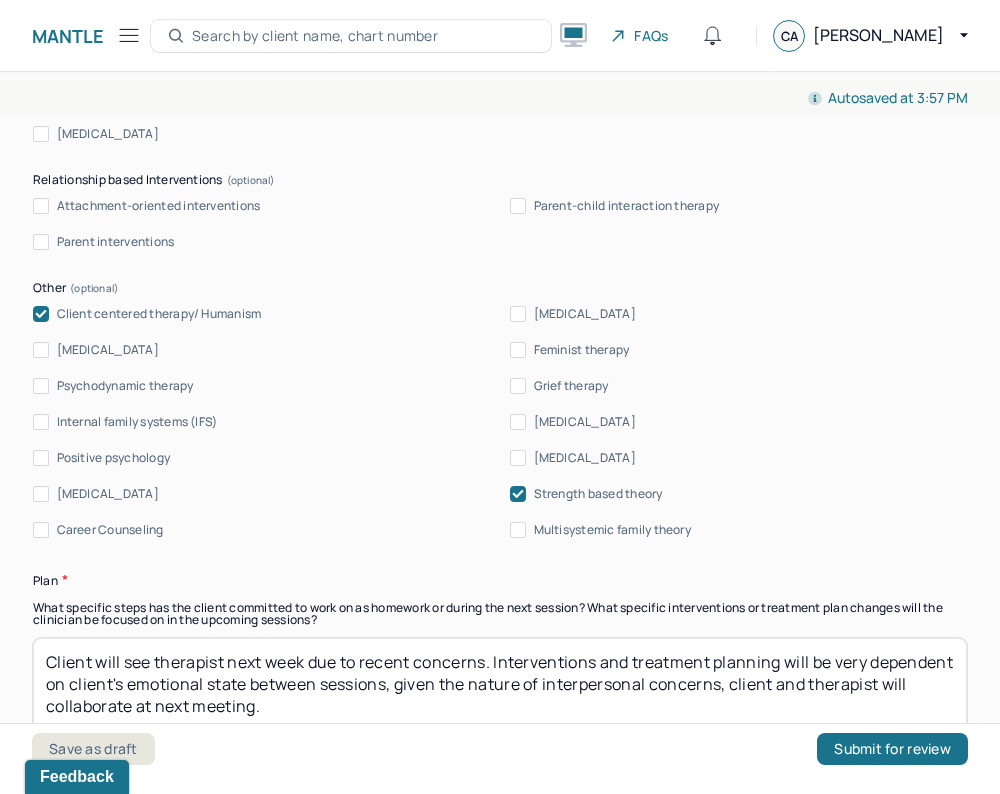 scroll, scrollTop: 2421, scrollLeft: 0, axis: vertical 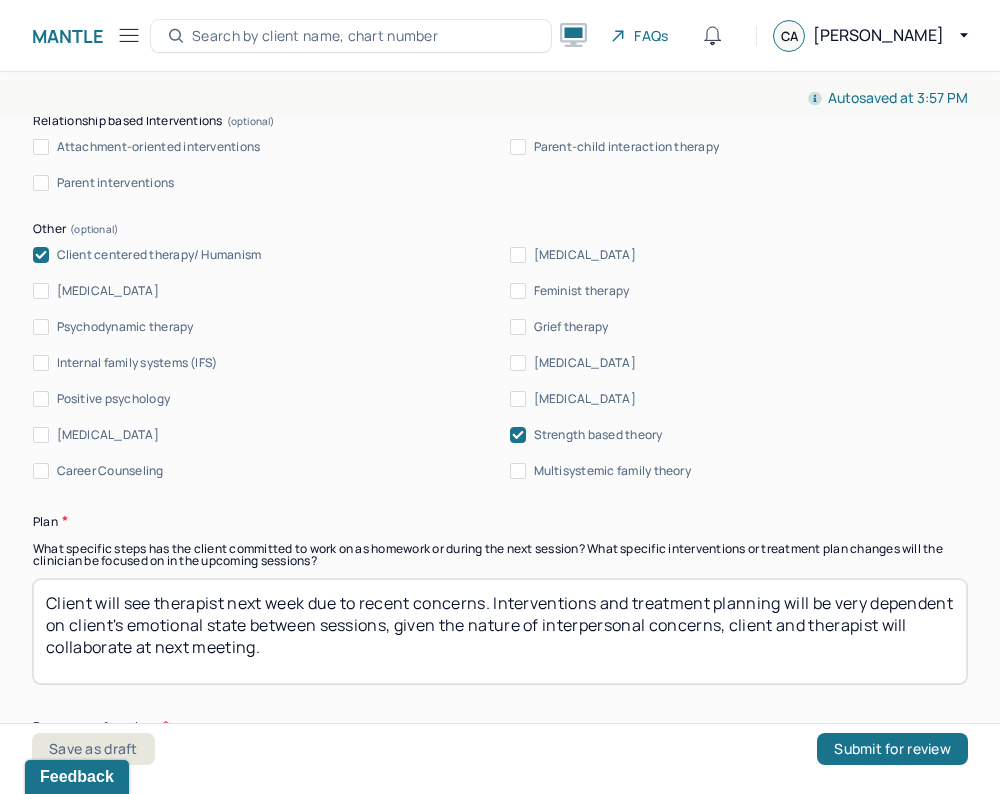 drag, startPoint x: 382, startPoint y: 593, endPoint x: 494, endPoint y: 552, distance: 119.26861 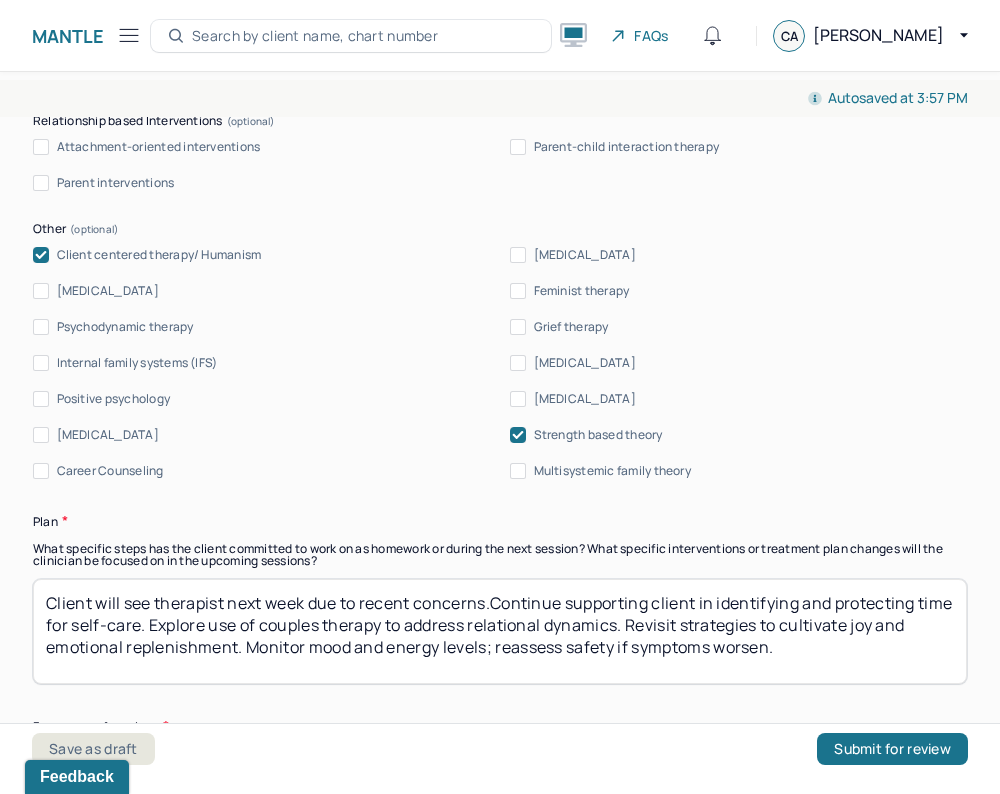 click on "Client will see therapist next week due to recent concerns.Continue supporting client in identifying and protecting time for self-care. Explore use of couples therapy to address relational dynamics. Revisit strategies to cultivate joy and emotional replenishment. Monitor mood and energy levels; reassess safety if symptoms worsen." at bounding box center [500, 631] 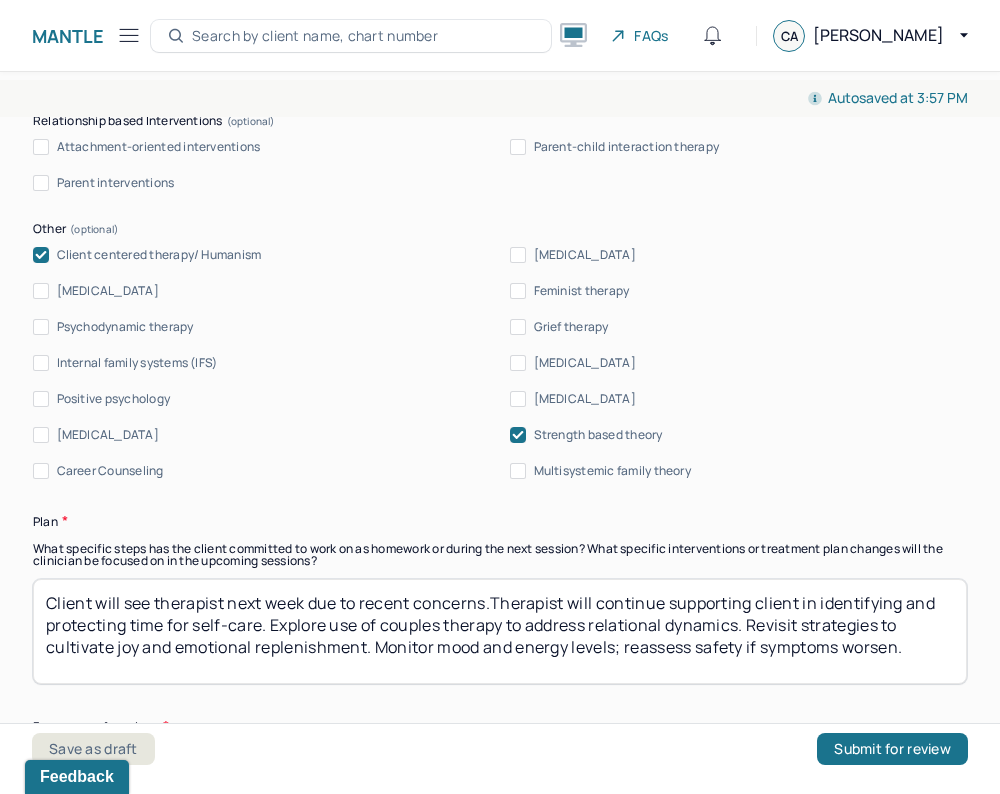 click on "Client will see therapist next week due to recent concerns.Continue supporting client in identifying and protecting time for self-care. Explore use of couples therapy to address relational dynamics. Revisit strategies to cultivate joy and emotional replenishment. Monitor mood and energy levels; reassess safety if symptoms worsen." at bounding box center [500, 631] 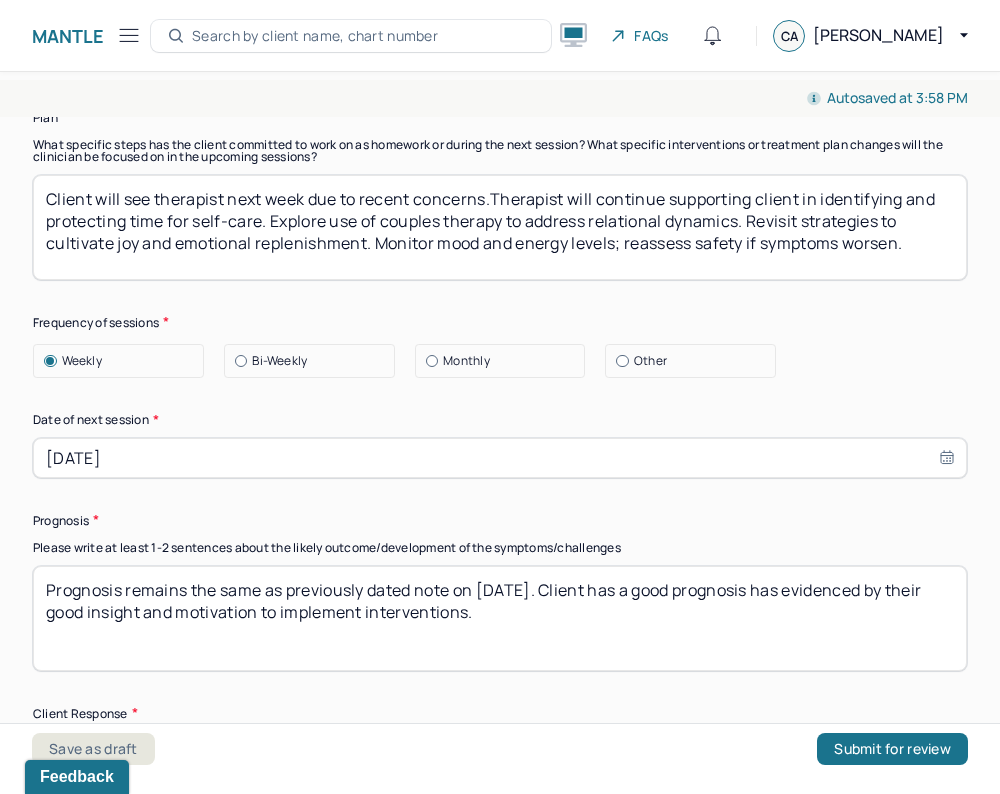 scroll, scrollTop: 2843, scrollLeft: 0, axis: vertical 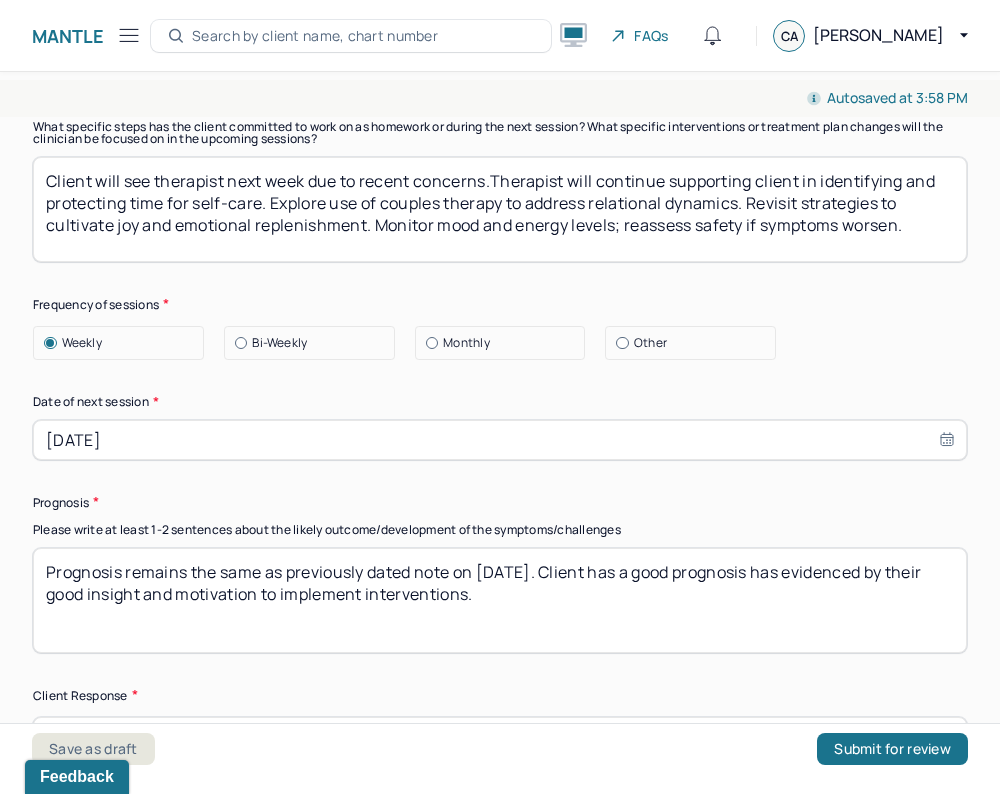 type on "Client will see therapist next week due to recent concerns.Therapist will continue supporting client in identifying and protecting time for self-care. Explore use of couples therapy to address relational dynamics. Revisit strategies to cultivate joy and emotional replenishment. Monitor mood and energy levels; reassess safety if symptoms worsen." 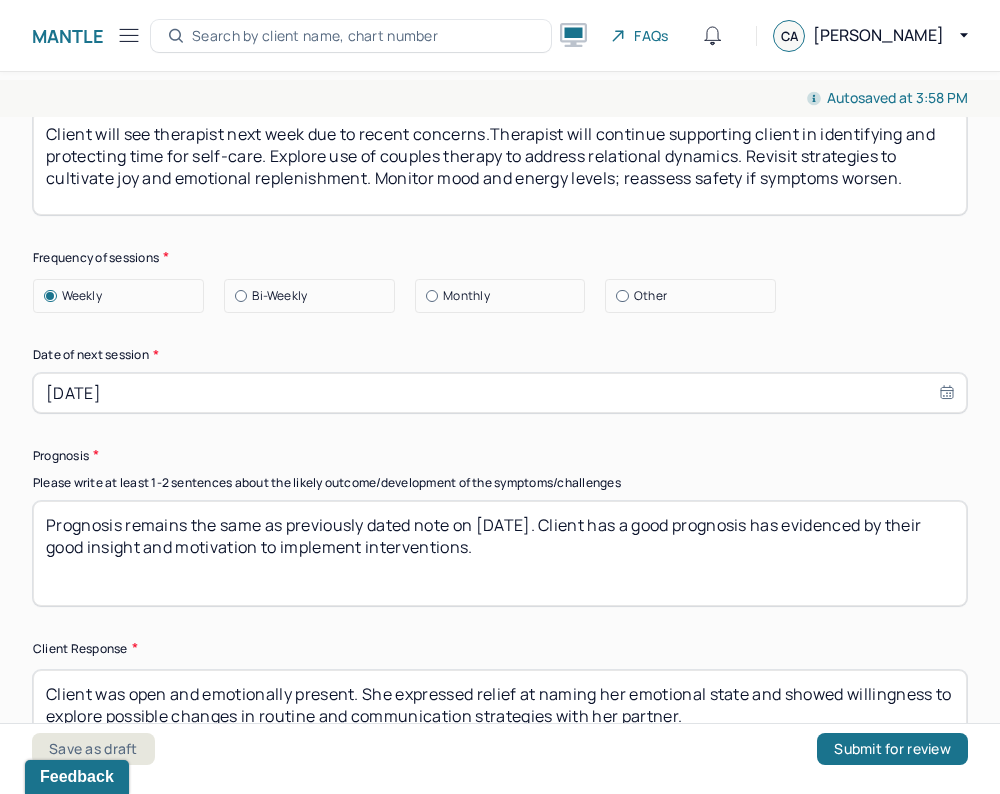 type on "Client was open and emotionally present. She expressed relief at naming her emotional state and showed willingness to explore possible changes in routine and communication strategies with her partner." 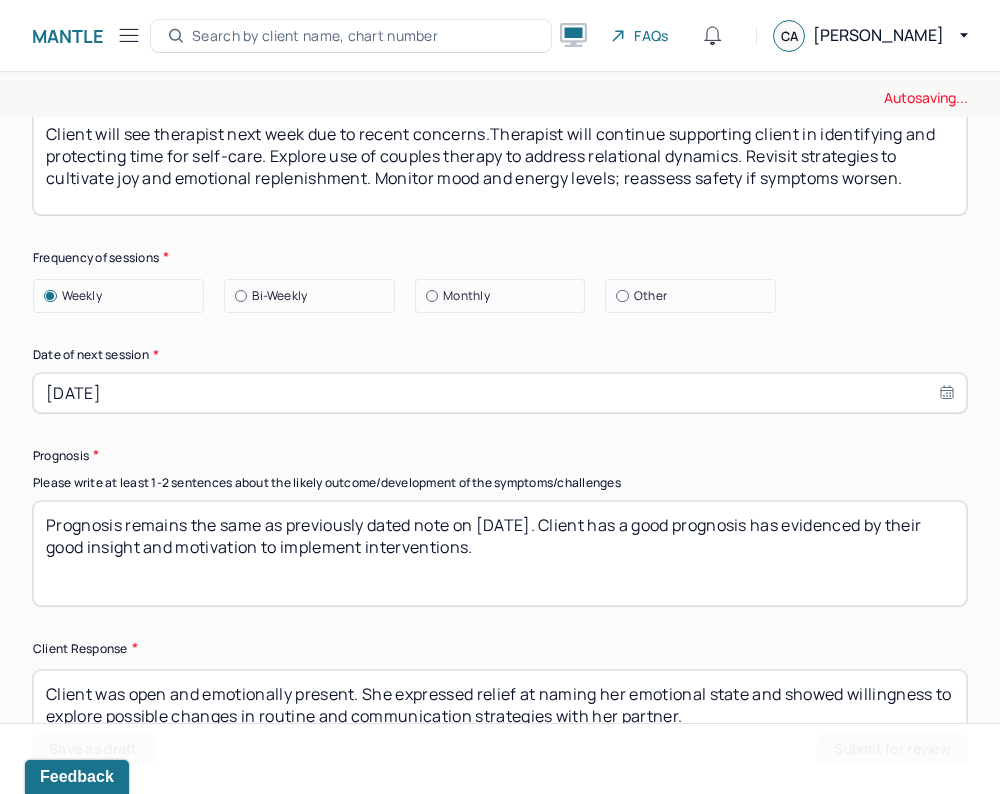 type on "Prognosis remains the same as previously dated note on [DATE]. Client has a good prognosis has evidenced by their good insight and motivation to implement interventions." 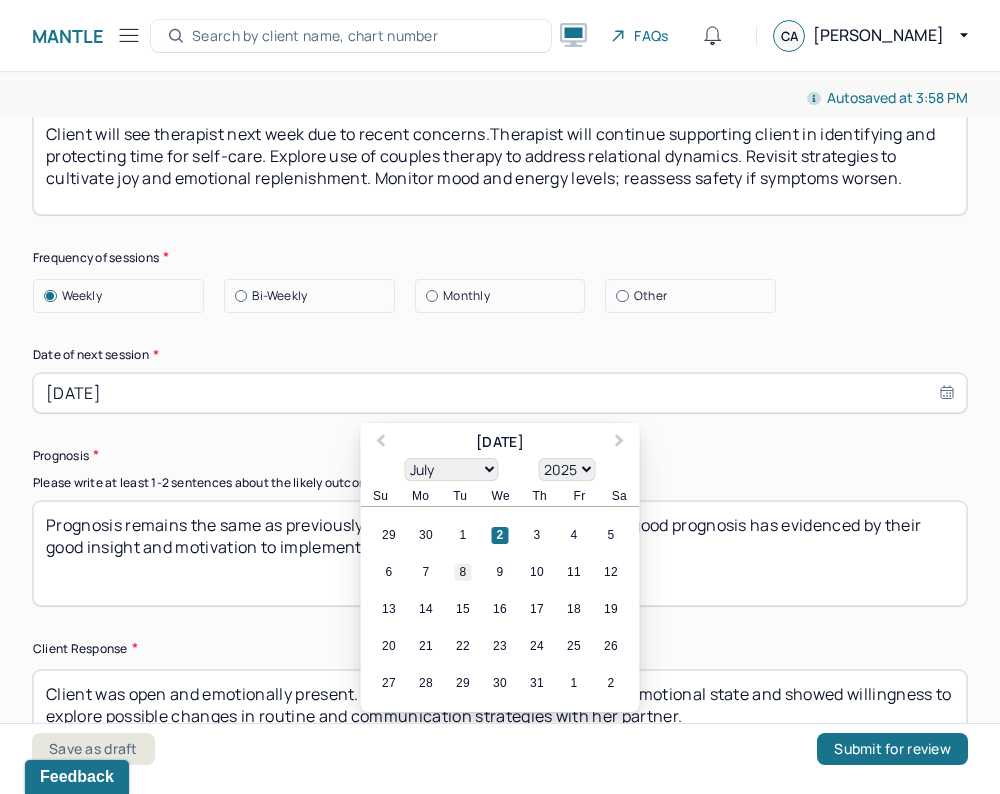 click on "8" at bounding box center [463, 572] 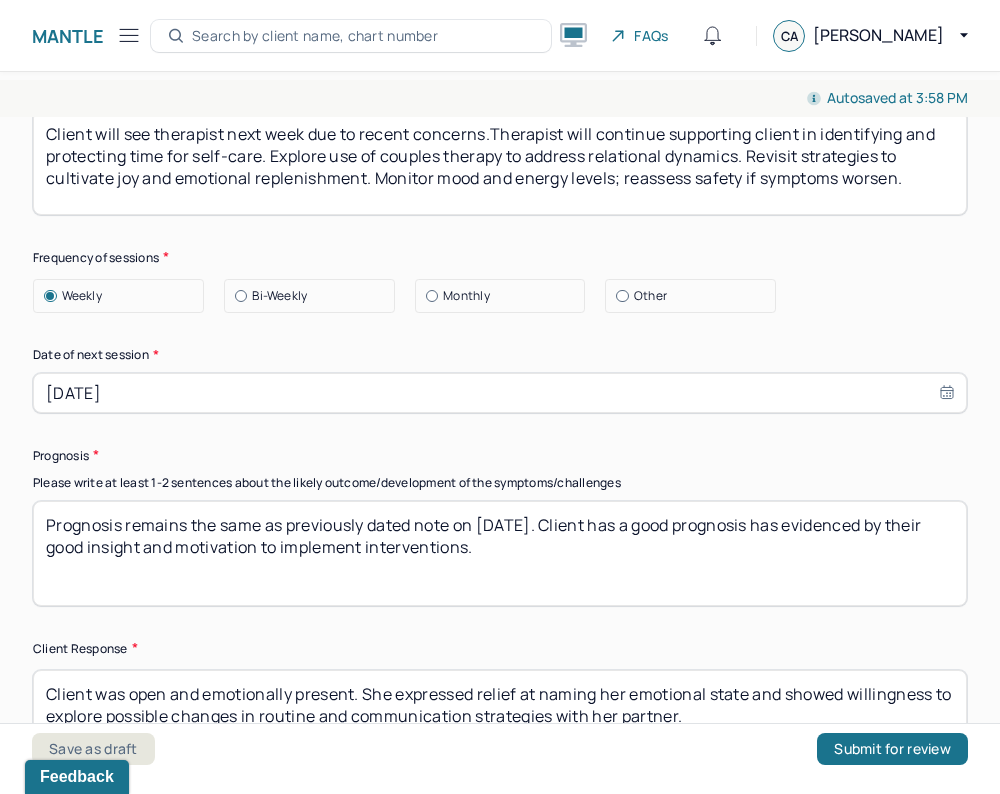 click on "Prognosis remains the same as previously dated note on [DATE]. Client has a good prognosis has evidenced by their good insight and motivation to implement interventions." at bounding box center (500, 553) 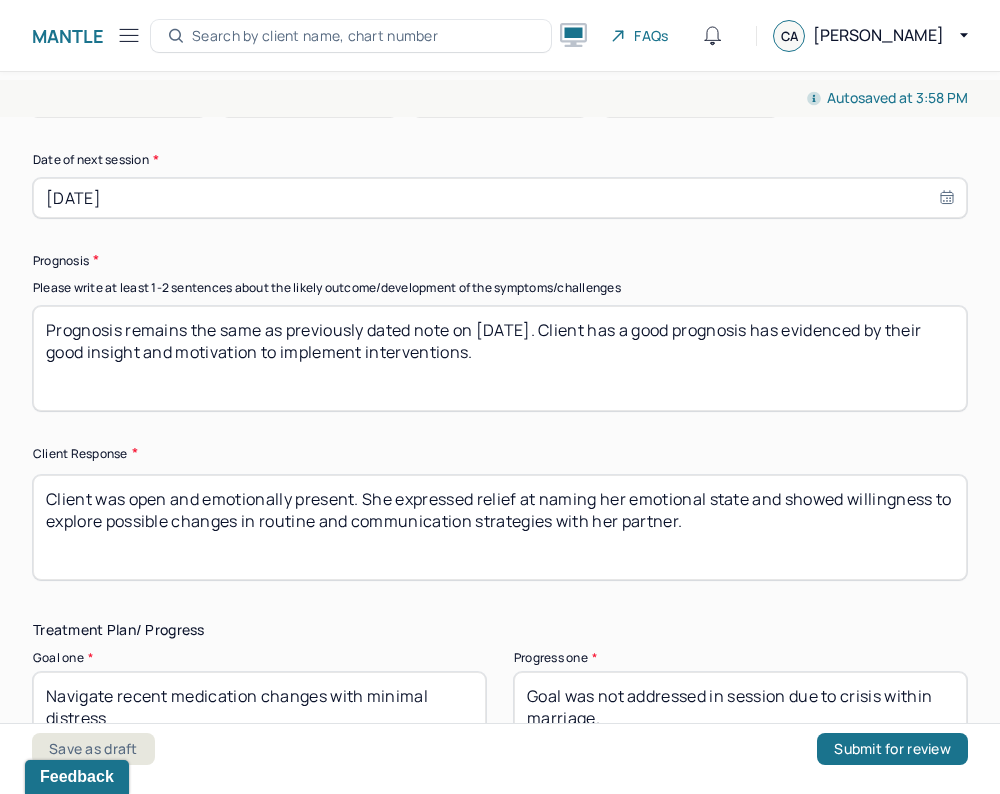 scroll, scrollTop: 3102, scrollLeft: 0, axis: vertical 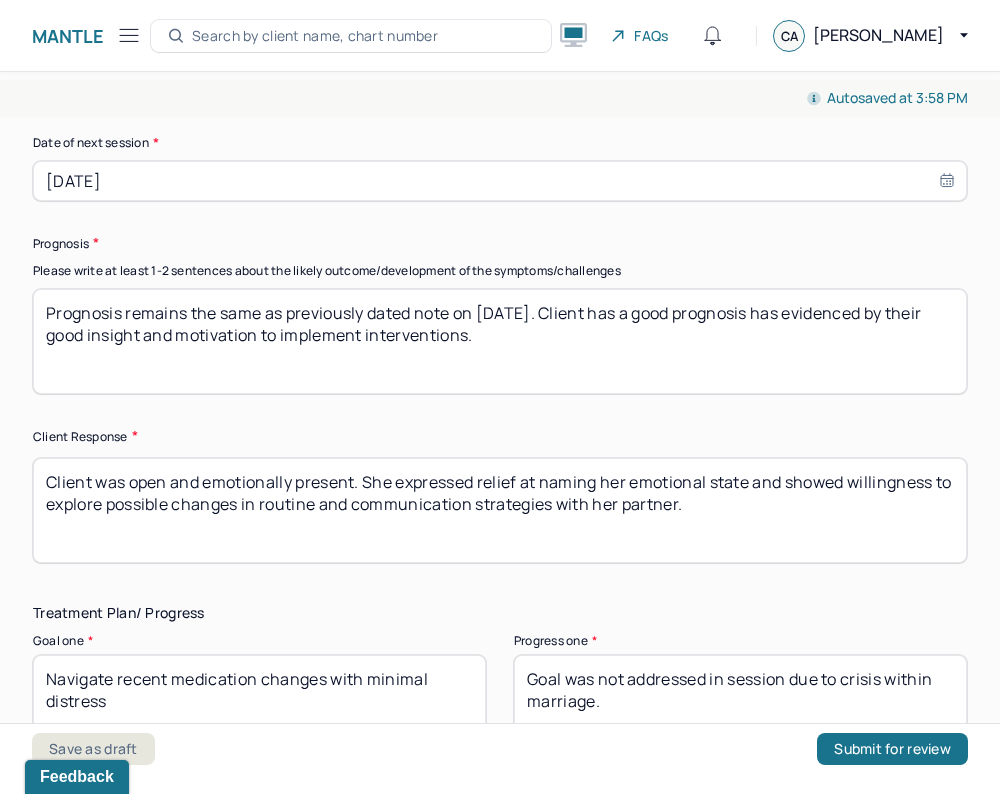 click on "Save as draft     Submit for review" at bounding box center [500, 758] 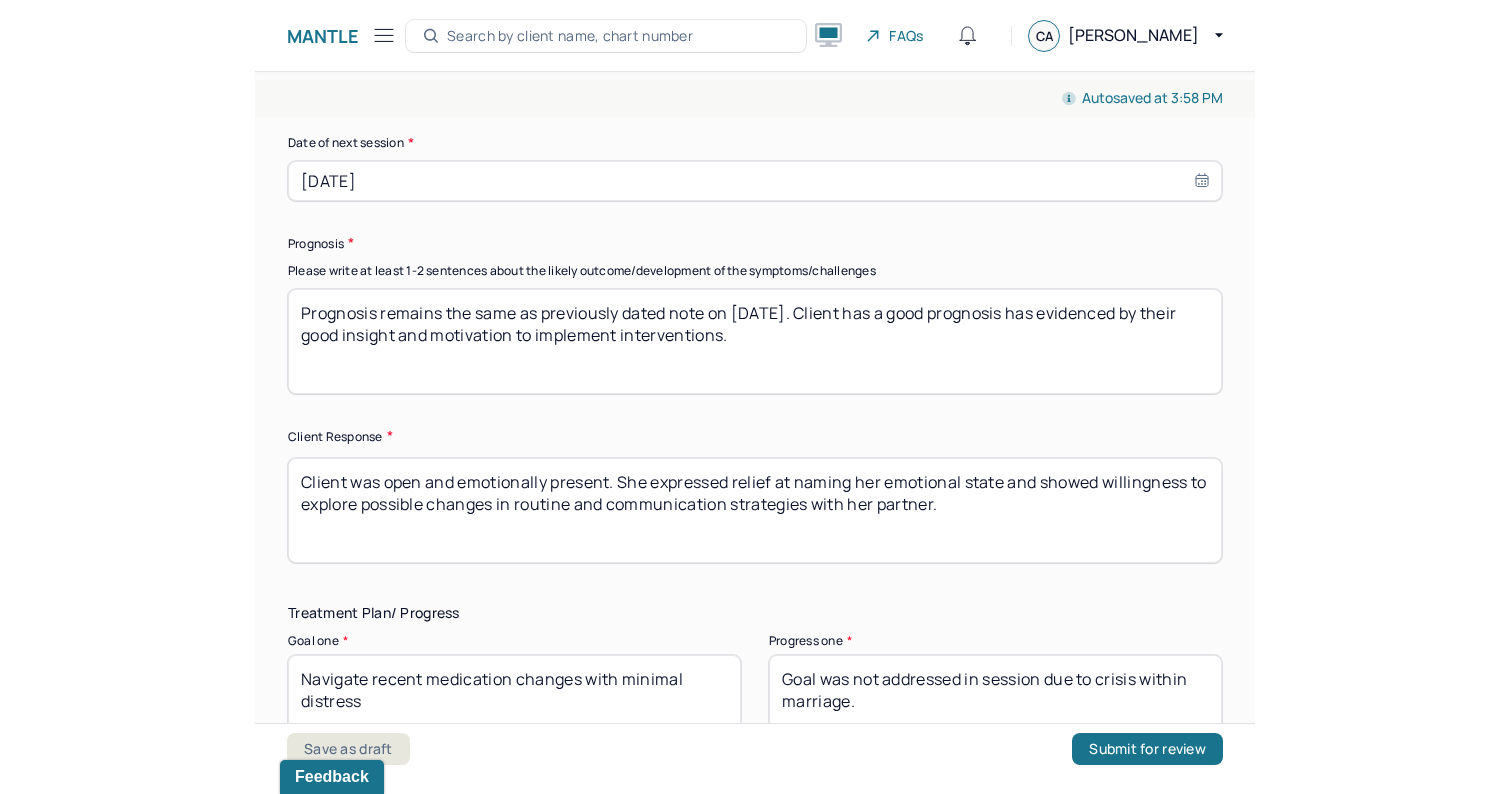 scroll, scrollTop: 2838, scrollLeft: 0, axis: vertical 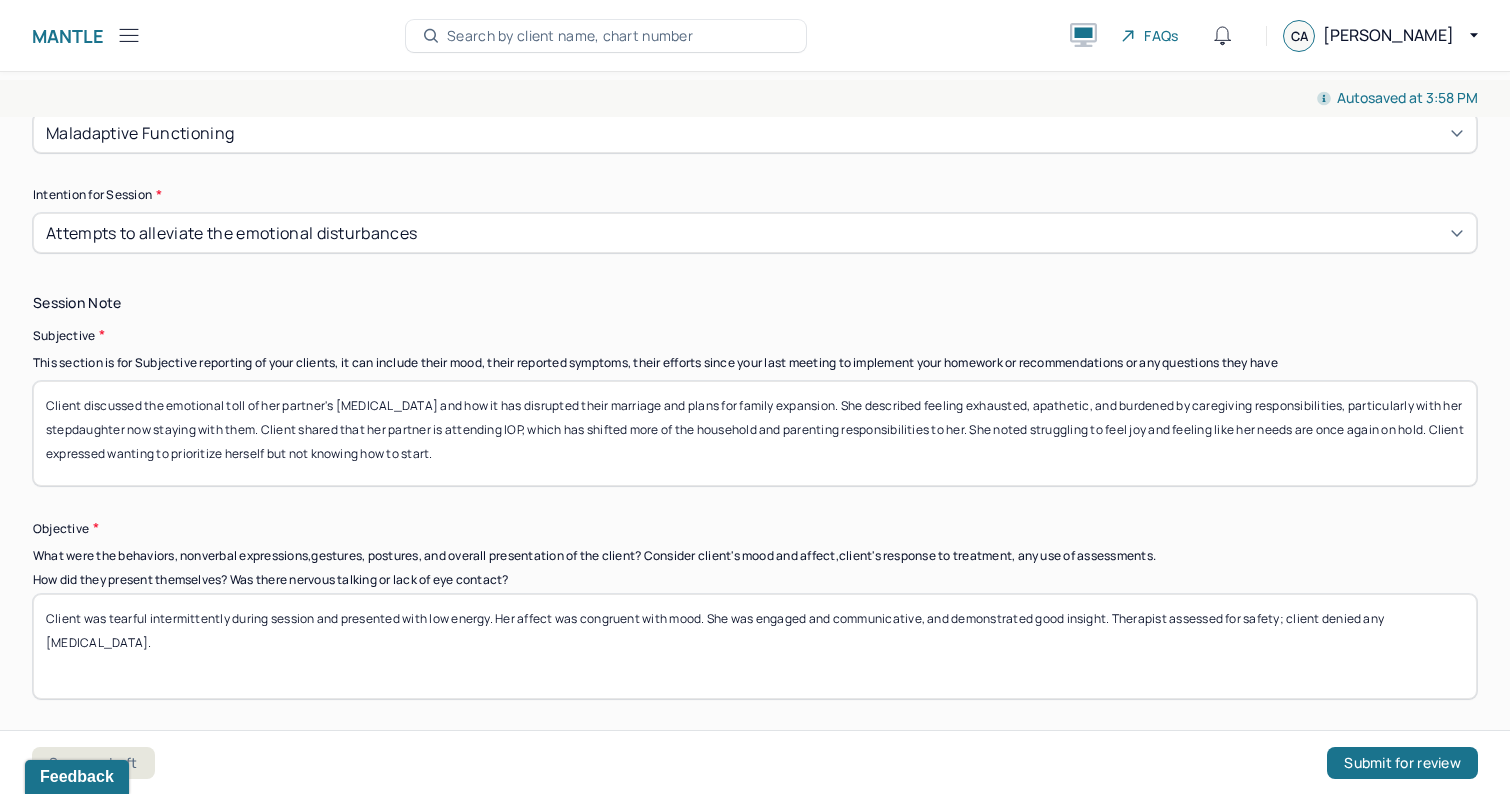 click on "Client discussed the emotional toll of her partner's [MEDICAL_DATA] and how it has disrupted their marriage and plans for family expansion. She described feeling exhausted, apathetic, and burdened by caregiving responsibilities, particularly with her stepdaughter now staying with them. Client shared that her partner is attending IOP, which has shifted more of the household and parenting responsibilities to her. She noted struggling to feel joy and feeling like her needs are once again on hold. Client expressed wanting to prioritize herself but not knowing how to start." at bounding box center (755, 433) 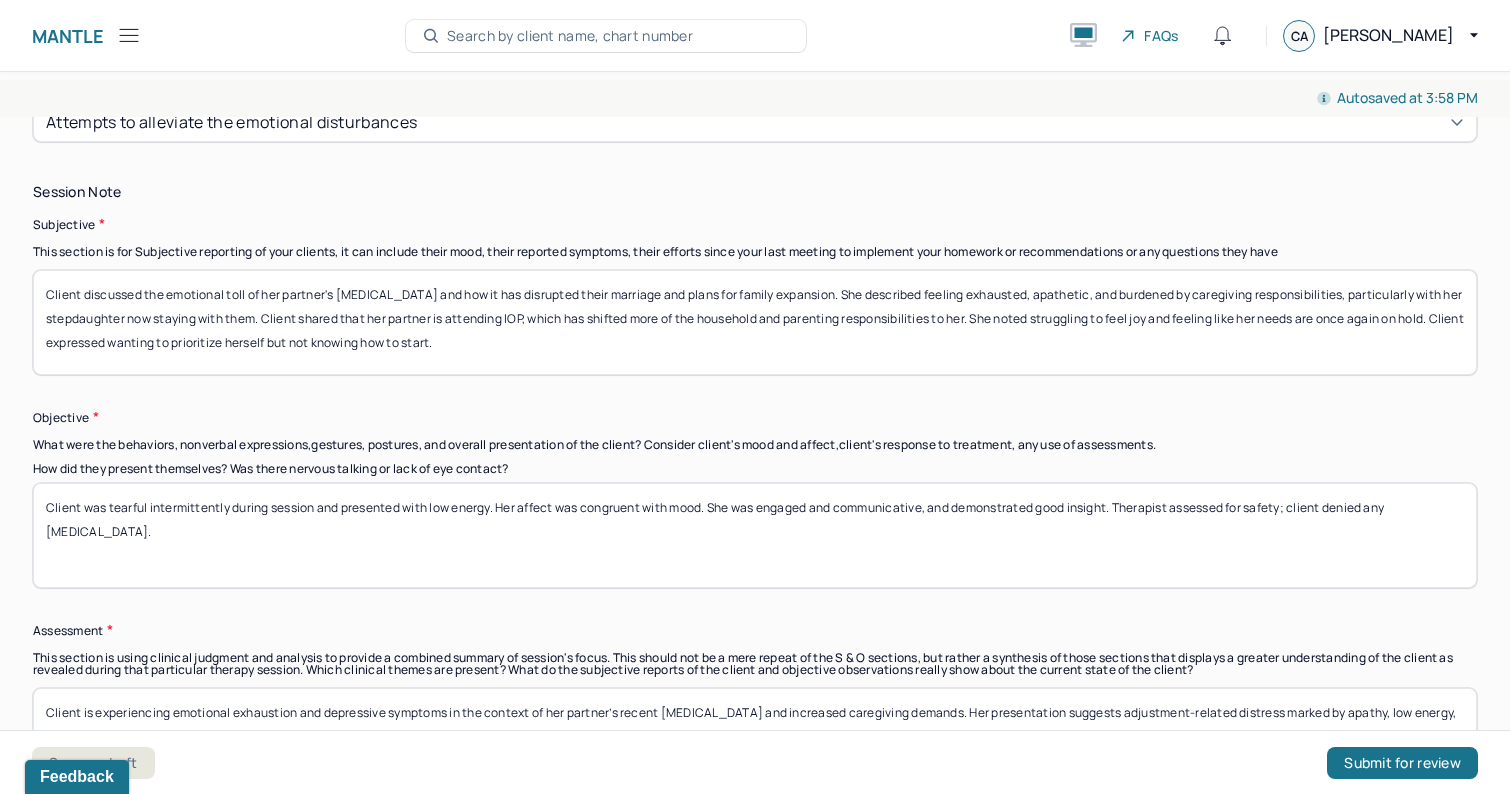 scroll, scrollTop: 1404, scrollLeft: 0, axis: vertical 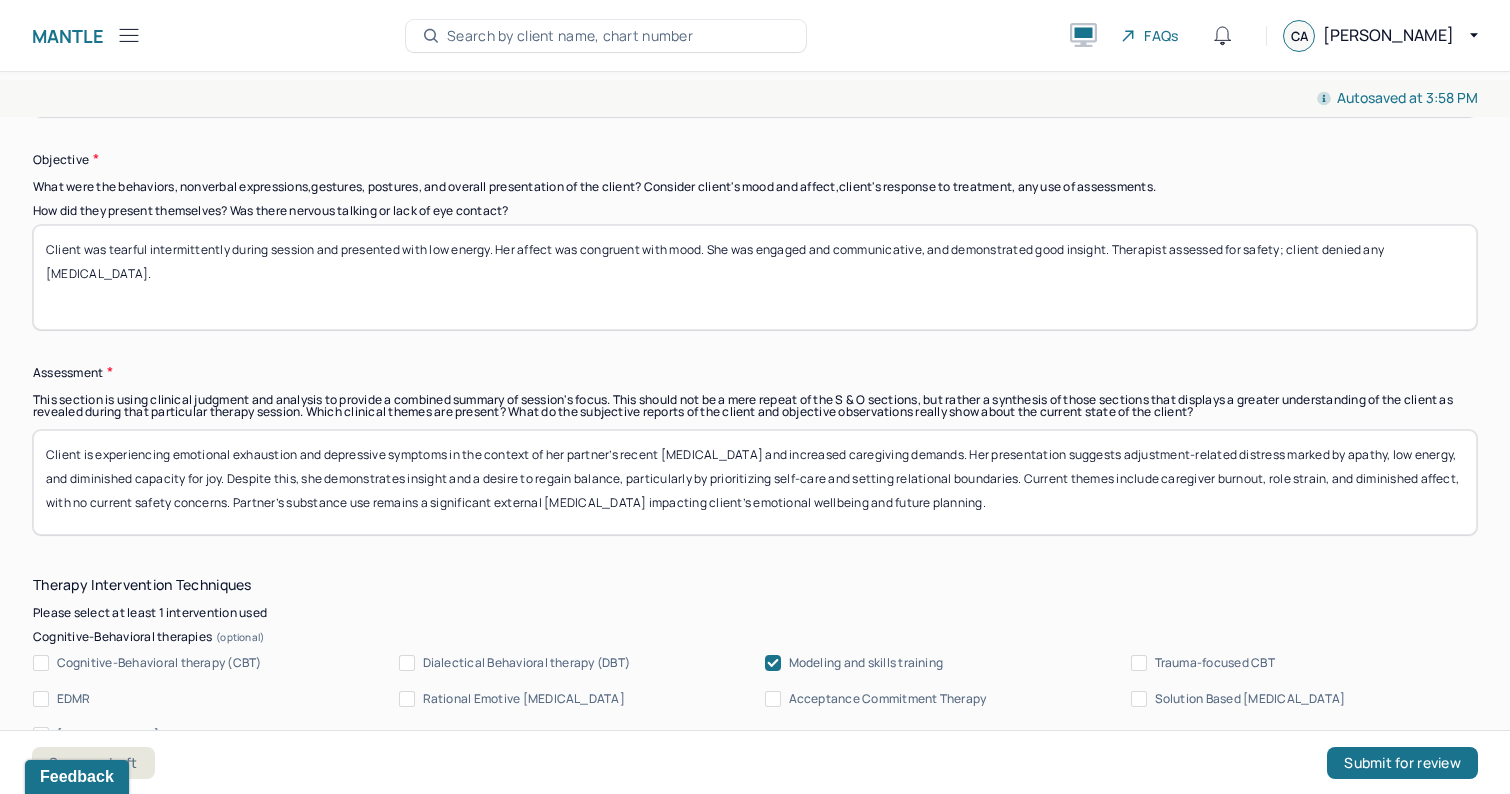 drag, startPoint x: 1340, startPoint y: 395, endPoint x: 1302, endPoint y: 401, distance: 38.470768 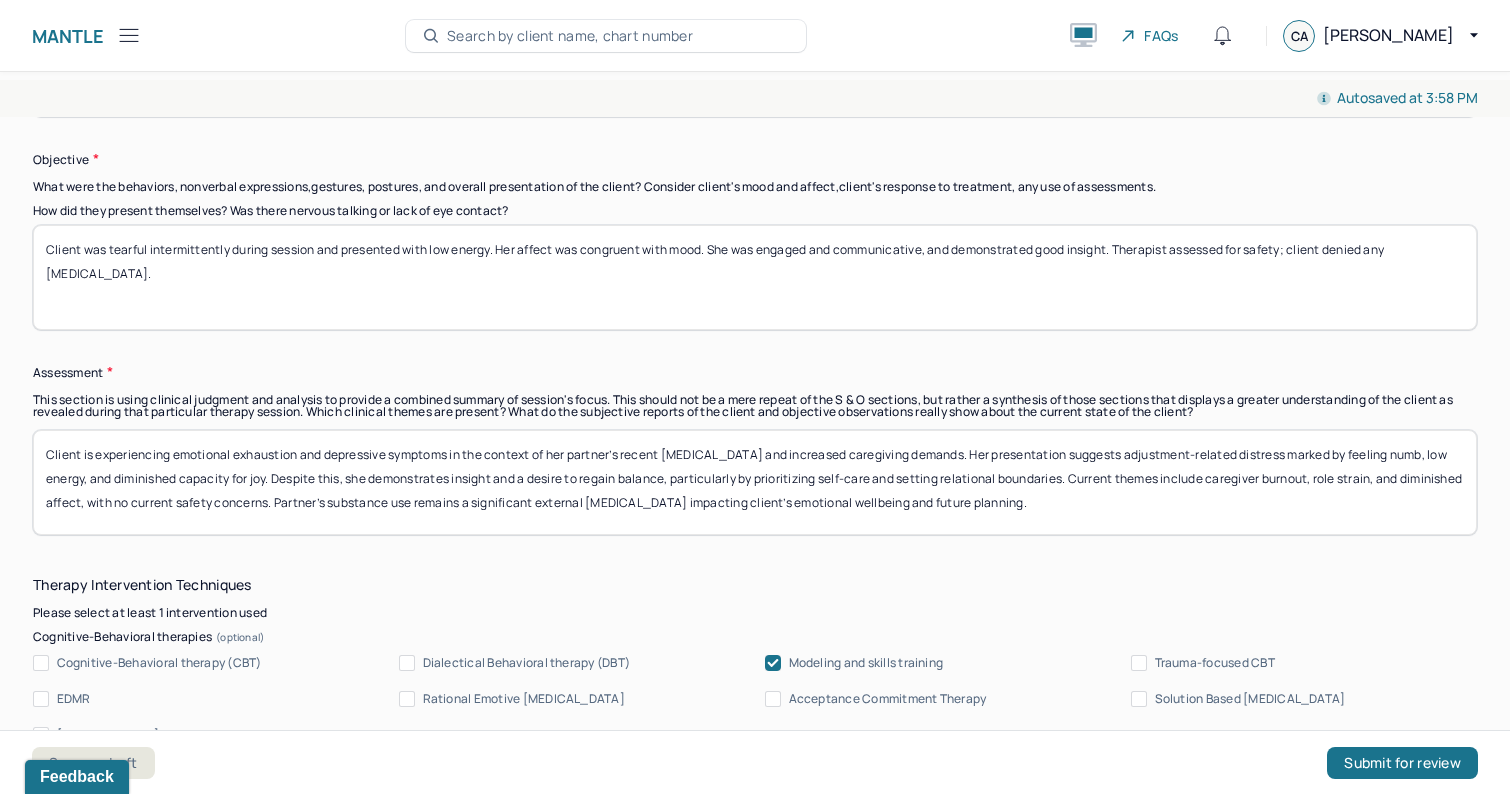 drag, startPoint x: 1443, startPoint y: 393, endPoint x: 1381, endPoint y: 395, distance: 62.03225 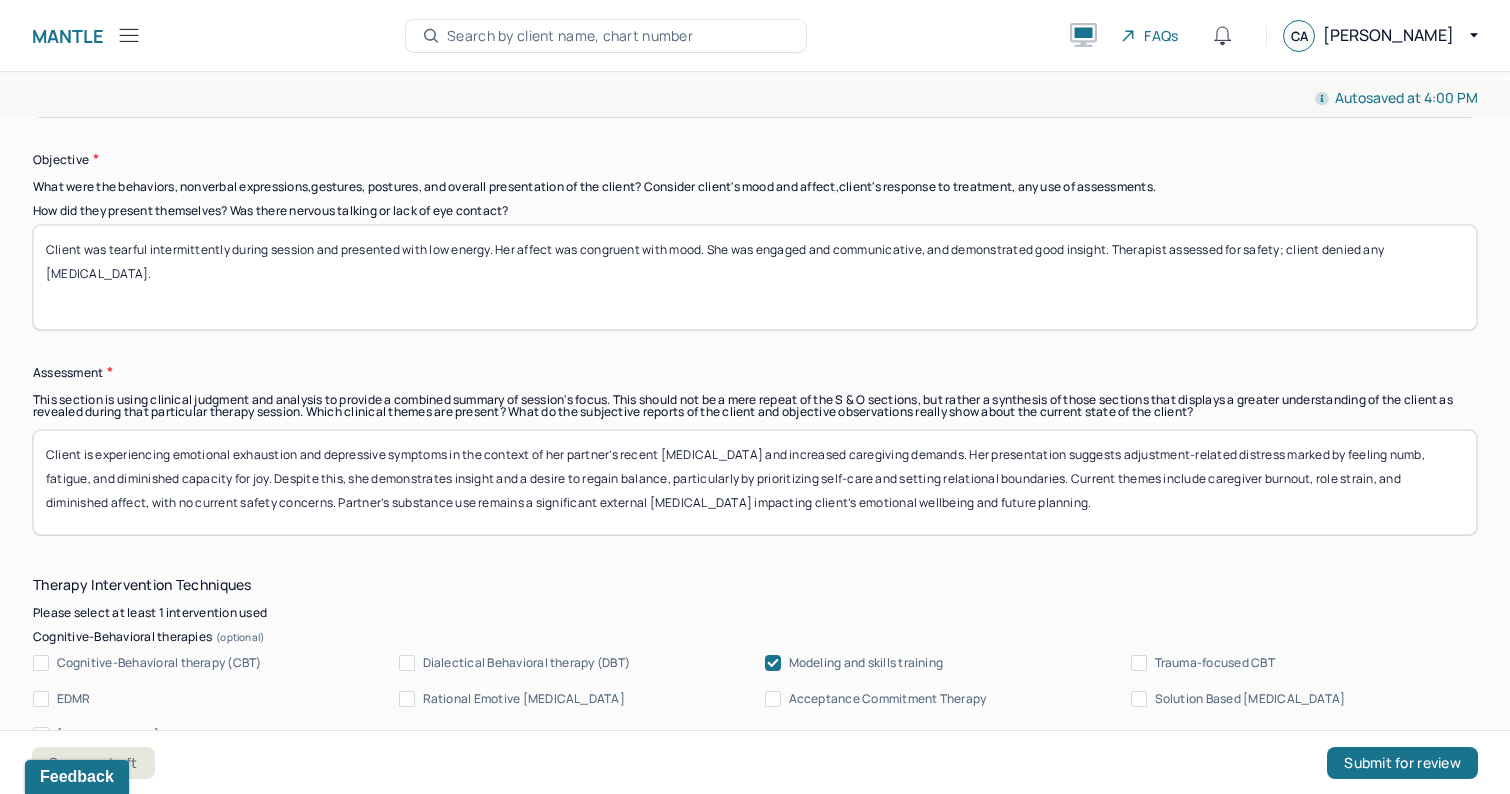 click on "Client is experiencing emotional exhaustion and depressive symptoms in the context of her partner’s recent [MEDICAL_DATA] and increased caregiving demands. Her presentation suggests adjustment-related distress marked by feeling numb, low energy, and diminished capacity for joy. Despite this, she demonstrates insight and a desire to regain balance, particularly by prioritizing self-care and setting relational boundaries. Current themes include caregiver burnout, role strain, and diminished affect, with no current safety concerns. Partner’s substance use remains a significant external [MEDICAL_DATA] impacting client’s emotional wellbeing and future planning." at bounding box center (755, 482) 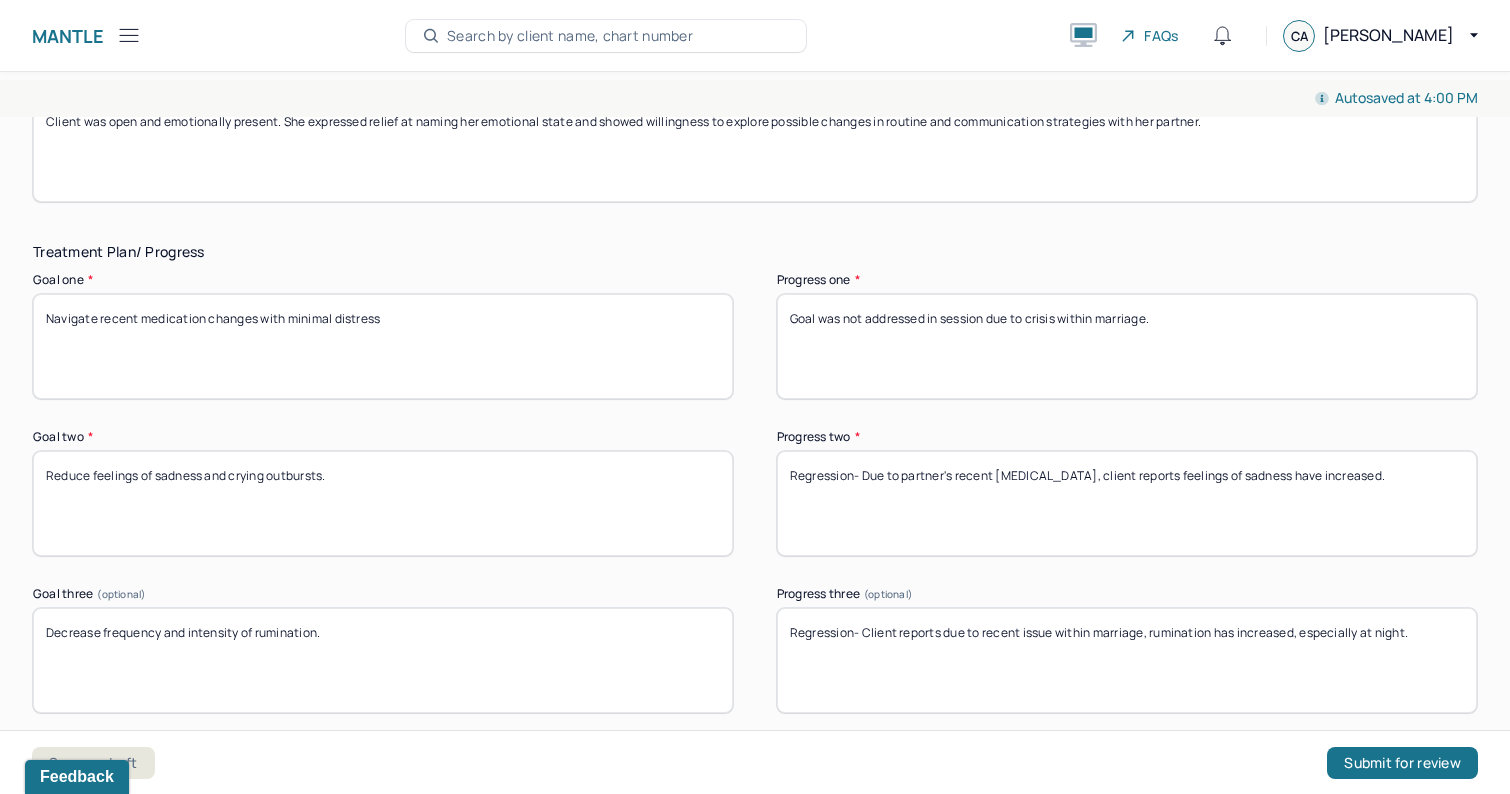 scroll, scrollTop: 3215, scrollLeft: 0, axis: vertical 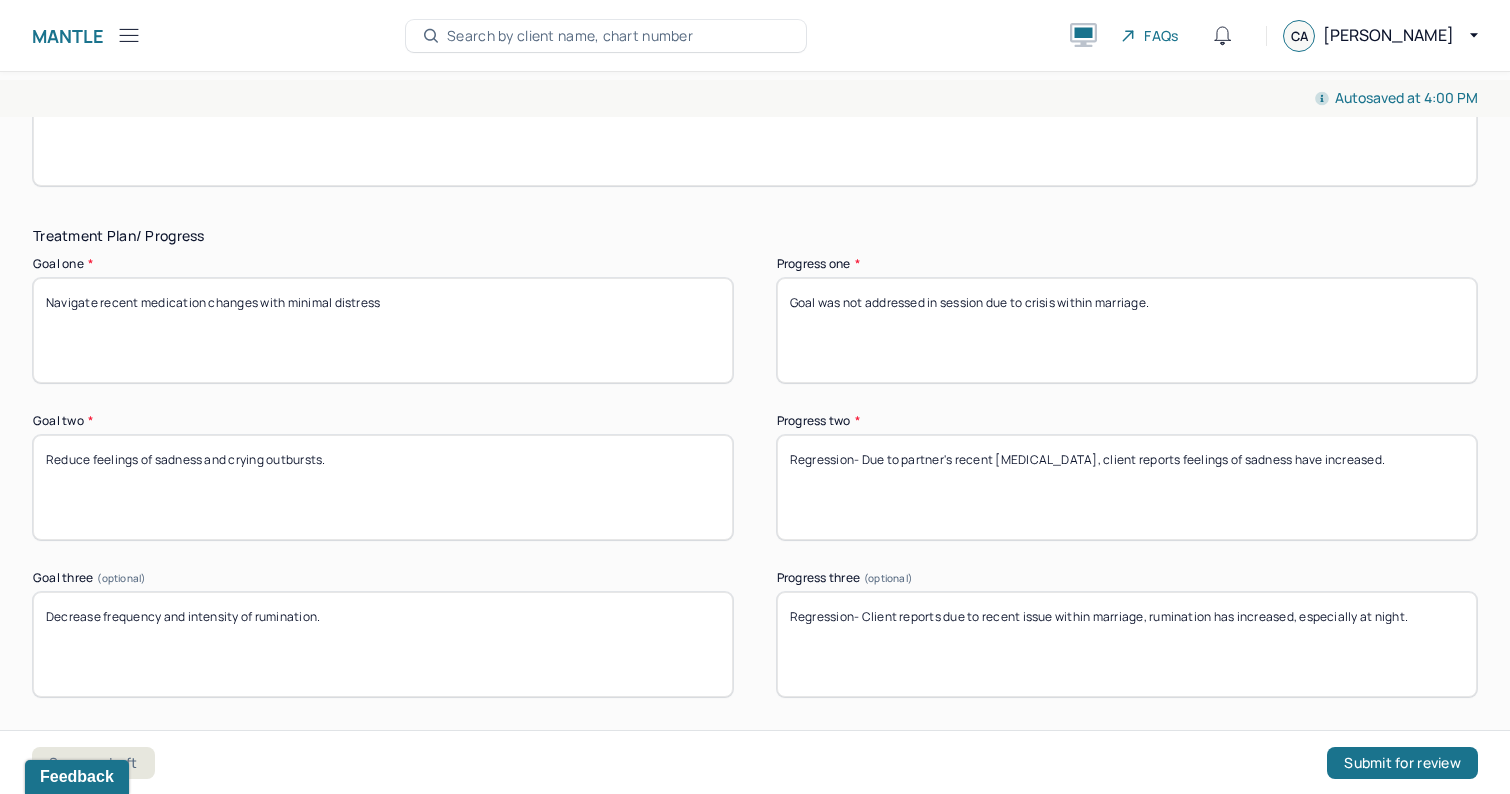 type on "Client is experiencing emotional exhaustion and depressive symptoms in the context of her partner’s recent [MEDICAL_DATA] and increased caregiving demands. Her presentation suggests adjustment-related distress marked by feeling numb, fatigue, and diminished capacity for joy. Despite this, she demonstrates insight and a desire to regain balance, particularly by prioritizing self-care and setting relational boundaries. Current themes include caregiver burnout, role strain, and diminished affect, with no current safety concerns. Partner’s substance use remains a significant external [MEDICAL_DATA] impacting client’s emotional wellbeing and future planning." 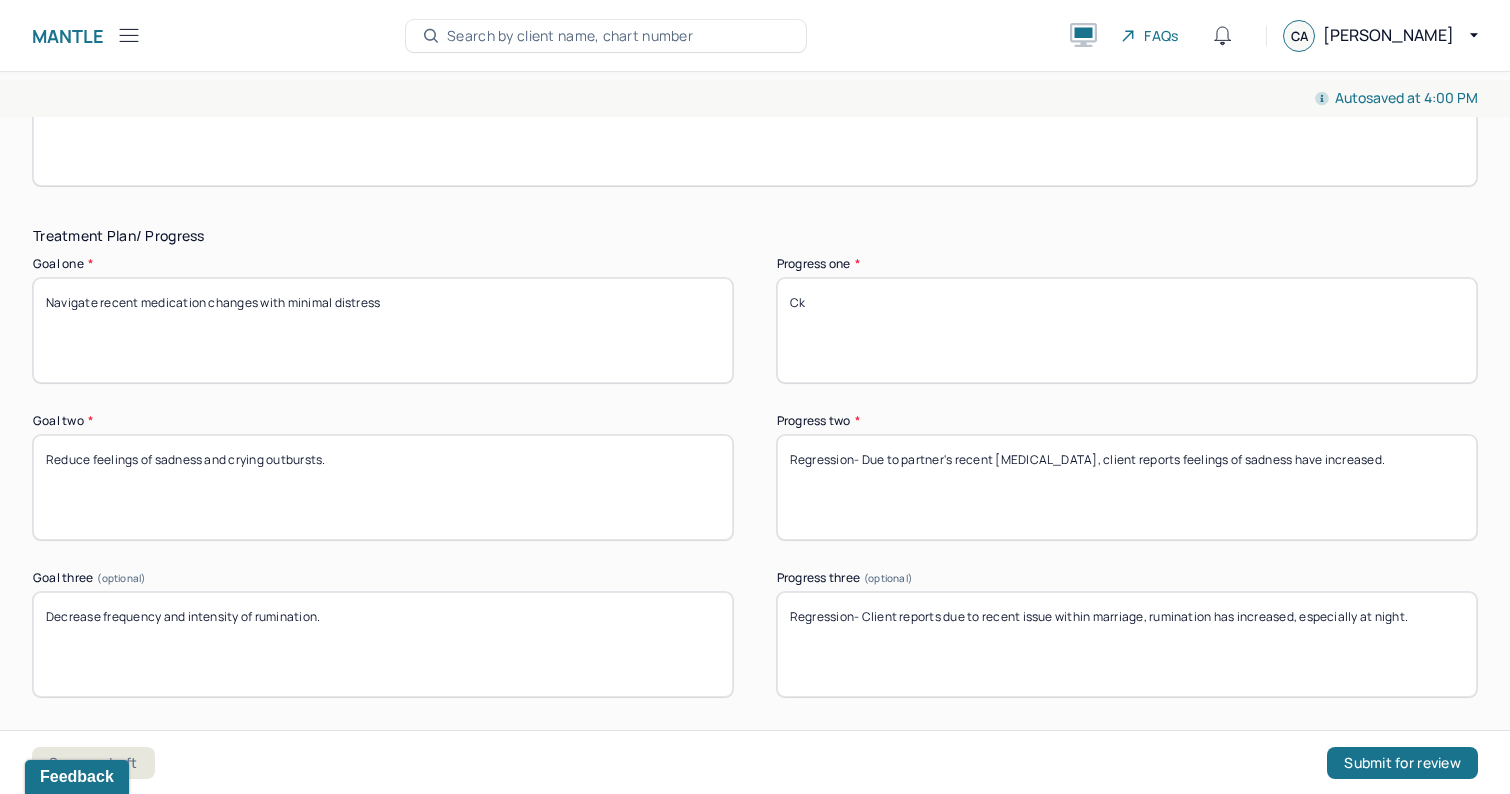 type on "C" 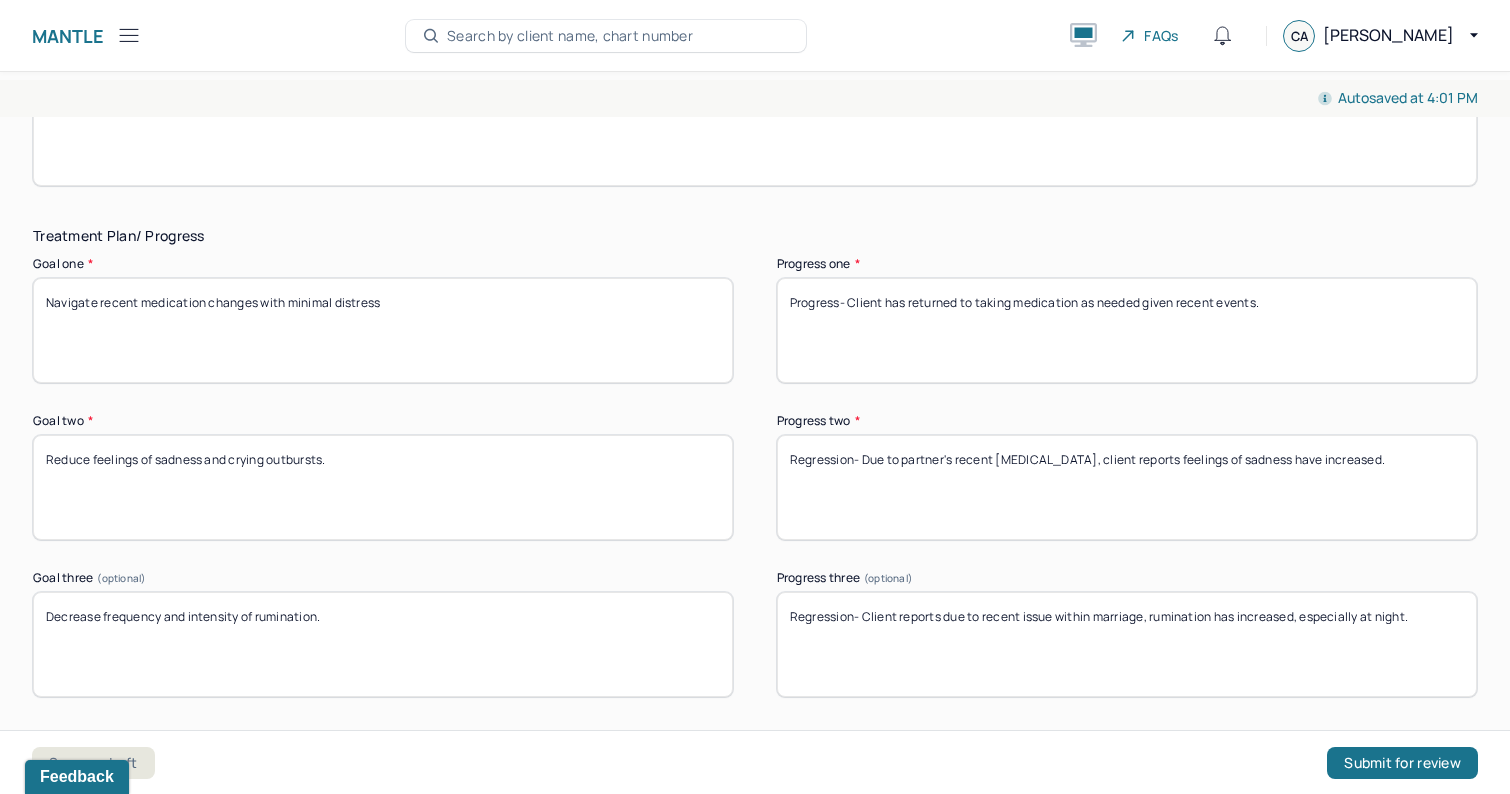 type on "Progress- Client has returned to taking medication as needed given recent events." 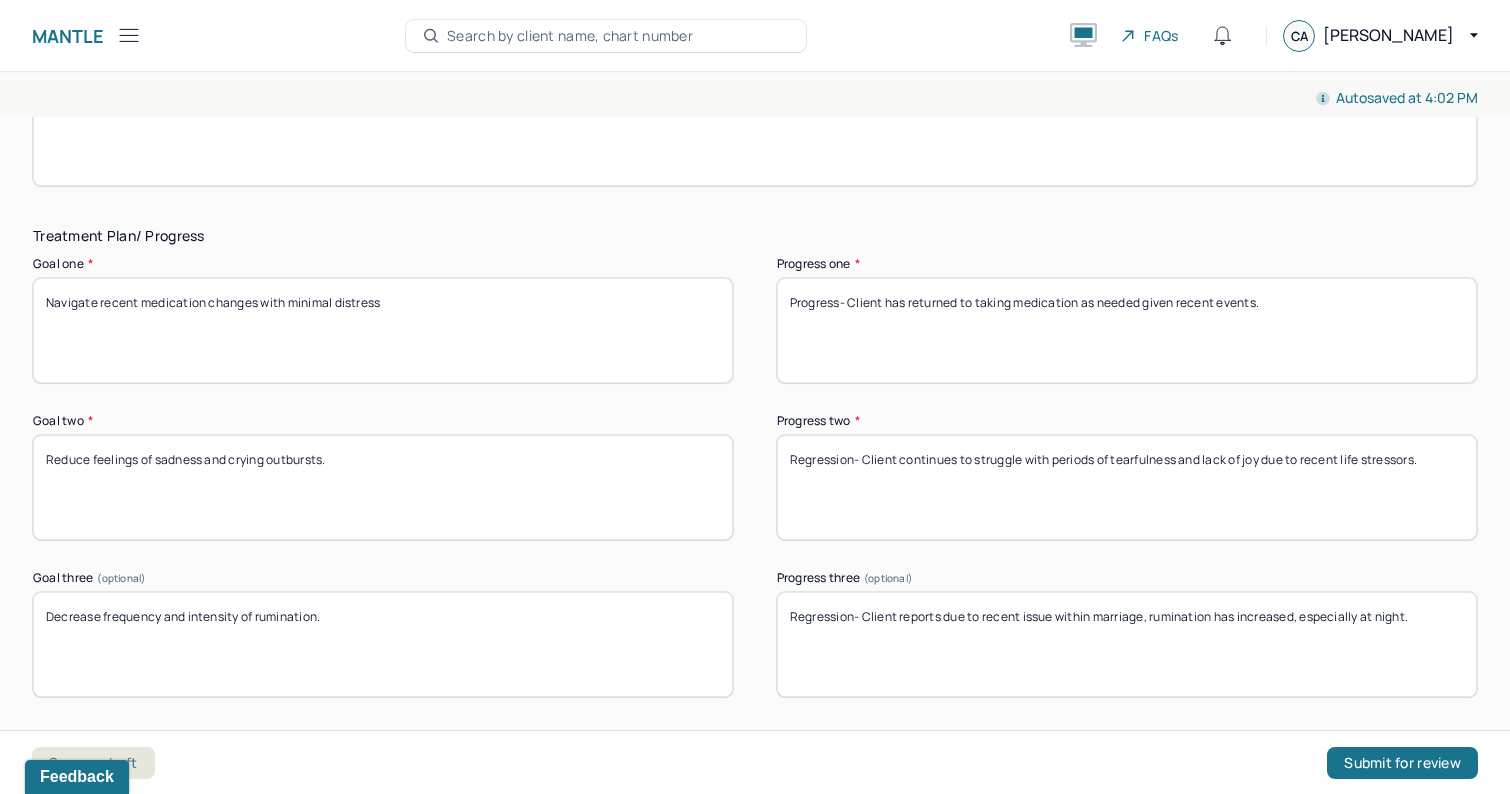 type on "Regression- Client continues to struggle with periods of tearfulness and lack of joy due to recent life stressors." 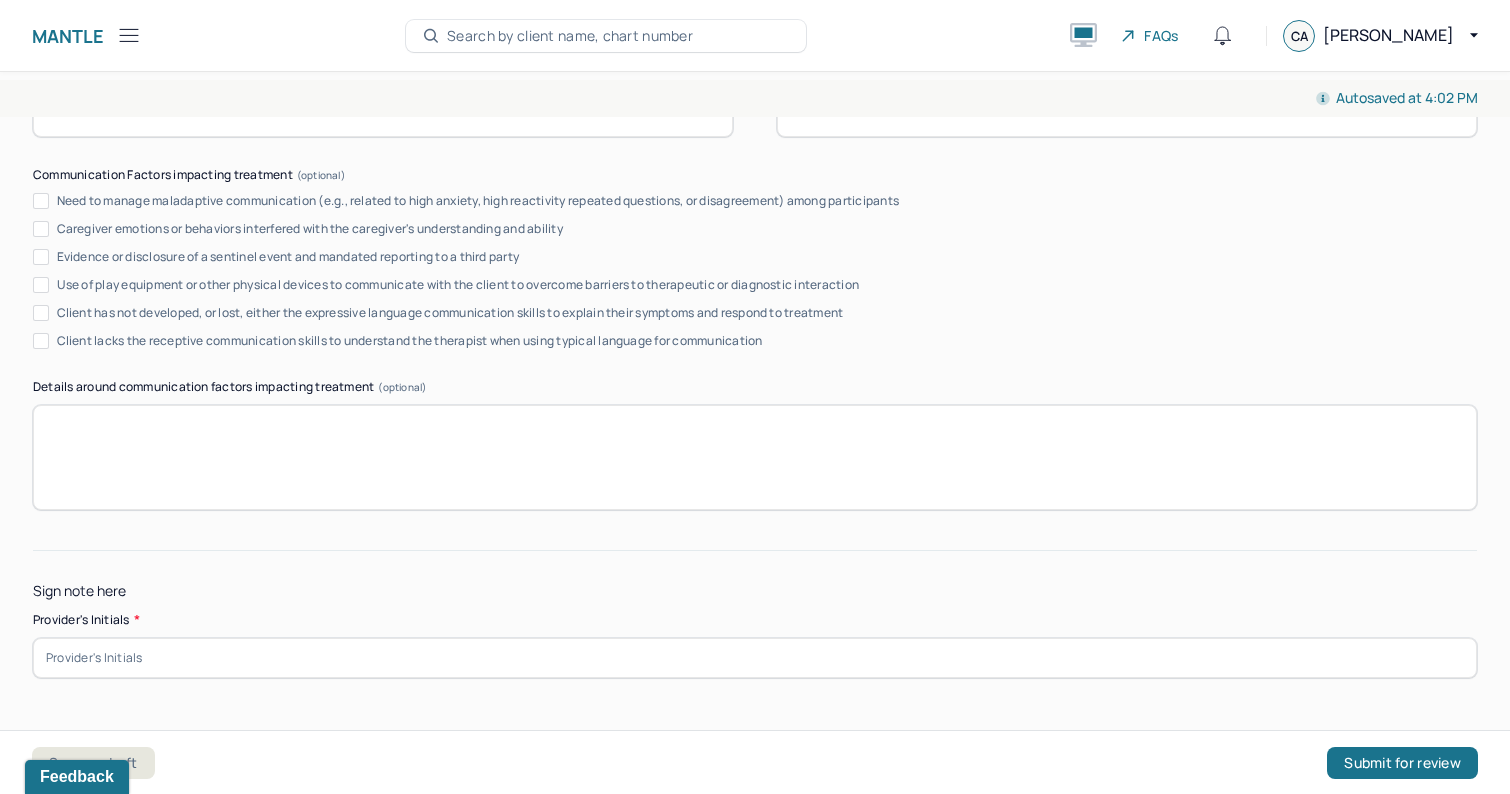 scroll, scrollTop: 3781, scrollLeft: 0, axis: vertical 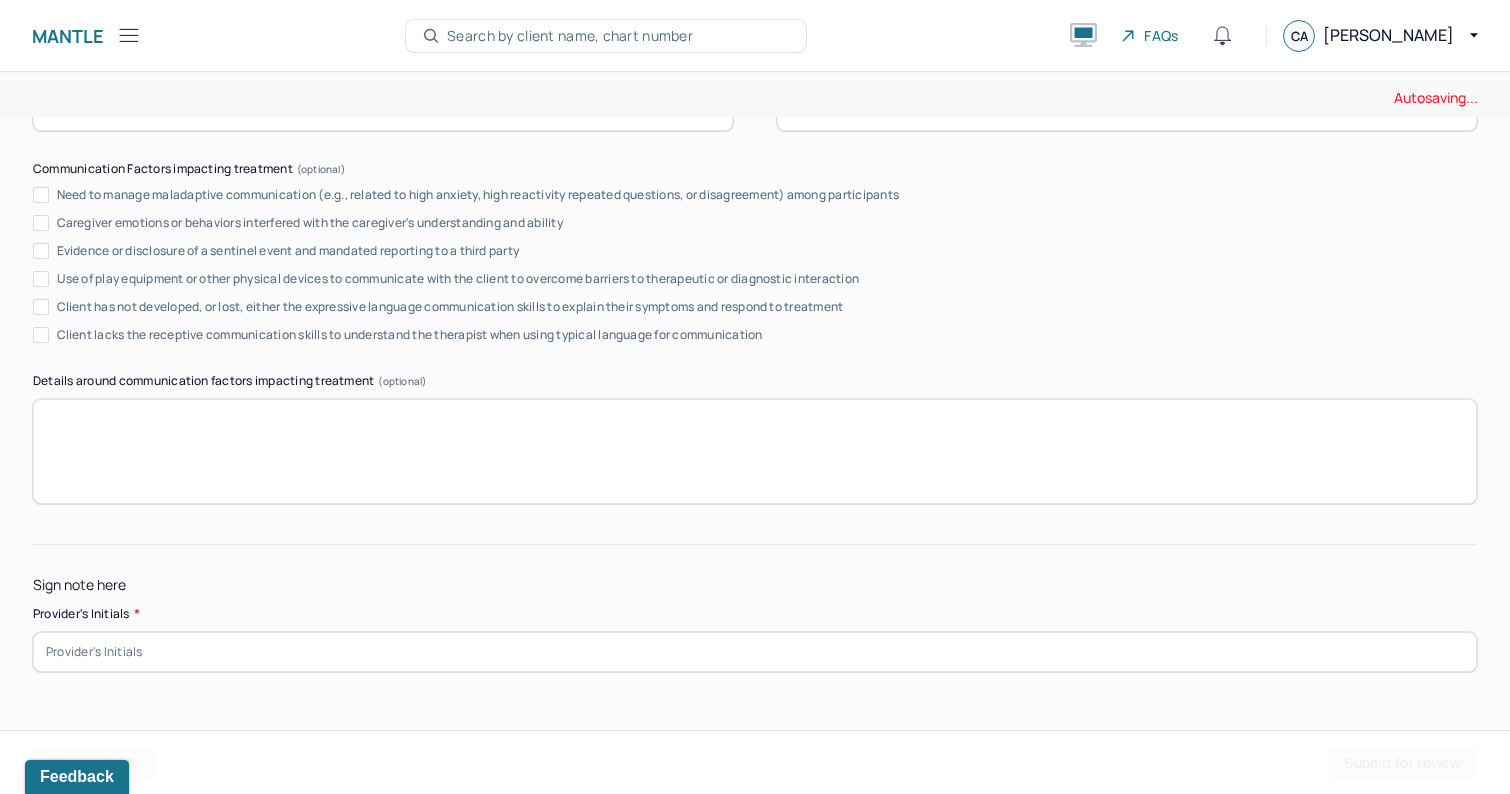 type on "Regression- Client continues to report increased periods of rumination, particularly focused on resentment towards partner." 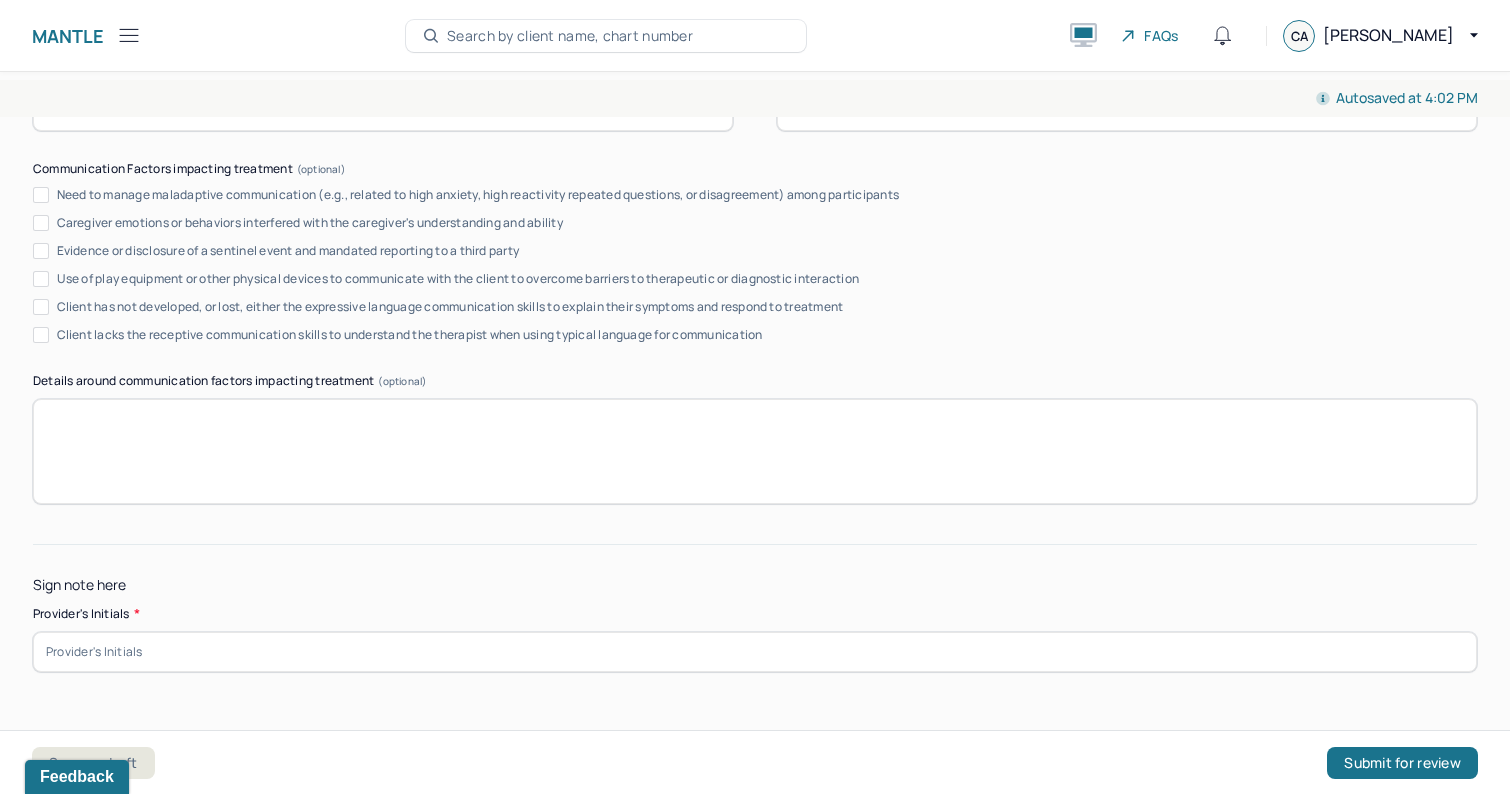 click at bounding box center (755, 652) 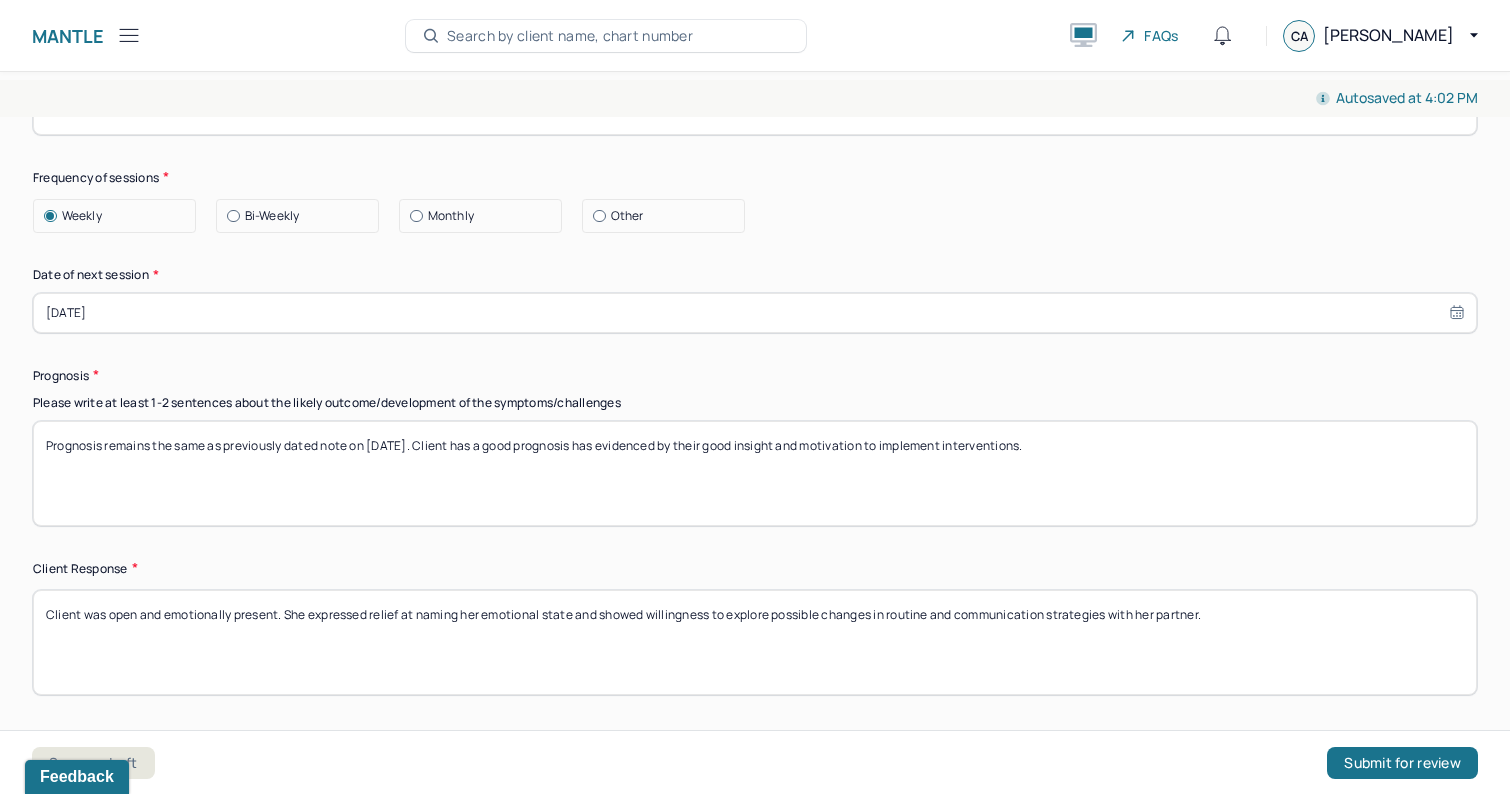 scroll, scrollTop: 2244, scrollLeft: 0, axis: vertical 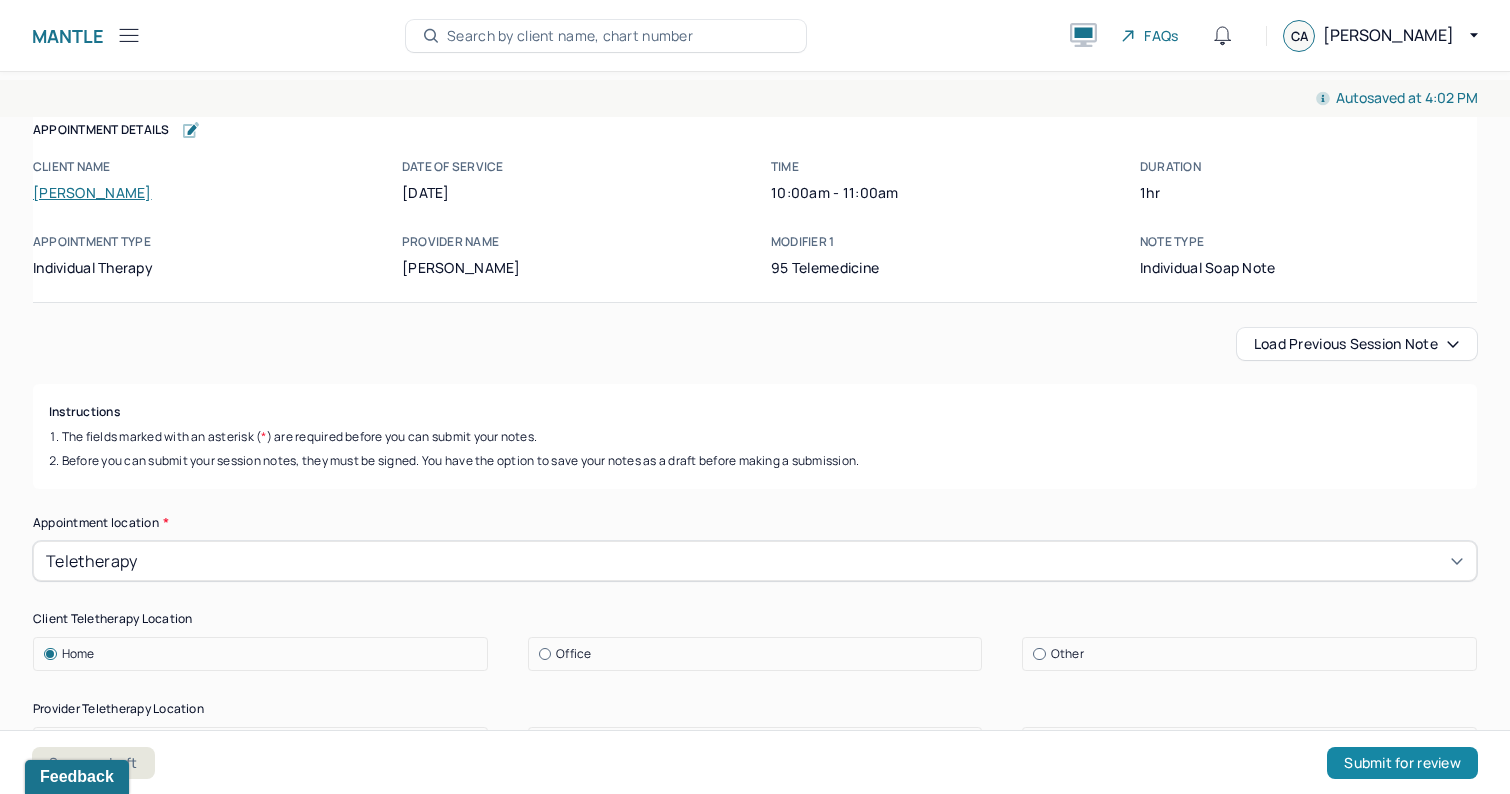 type on "CA" 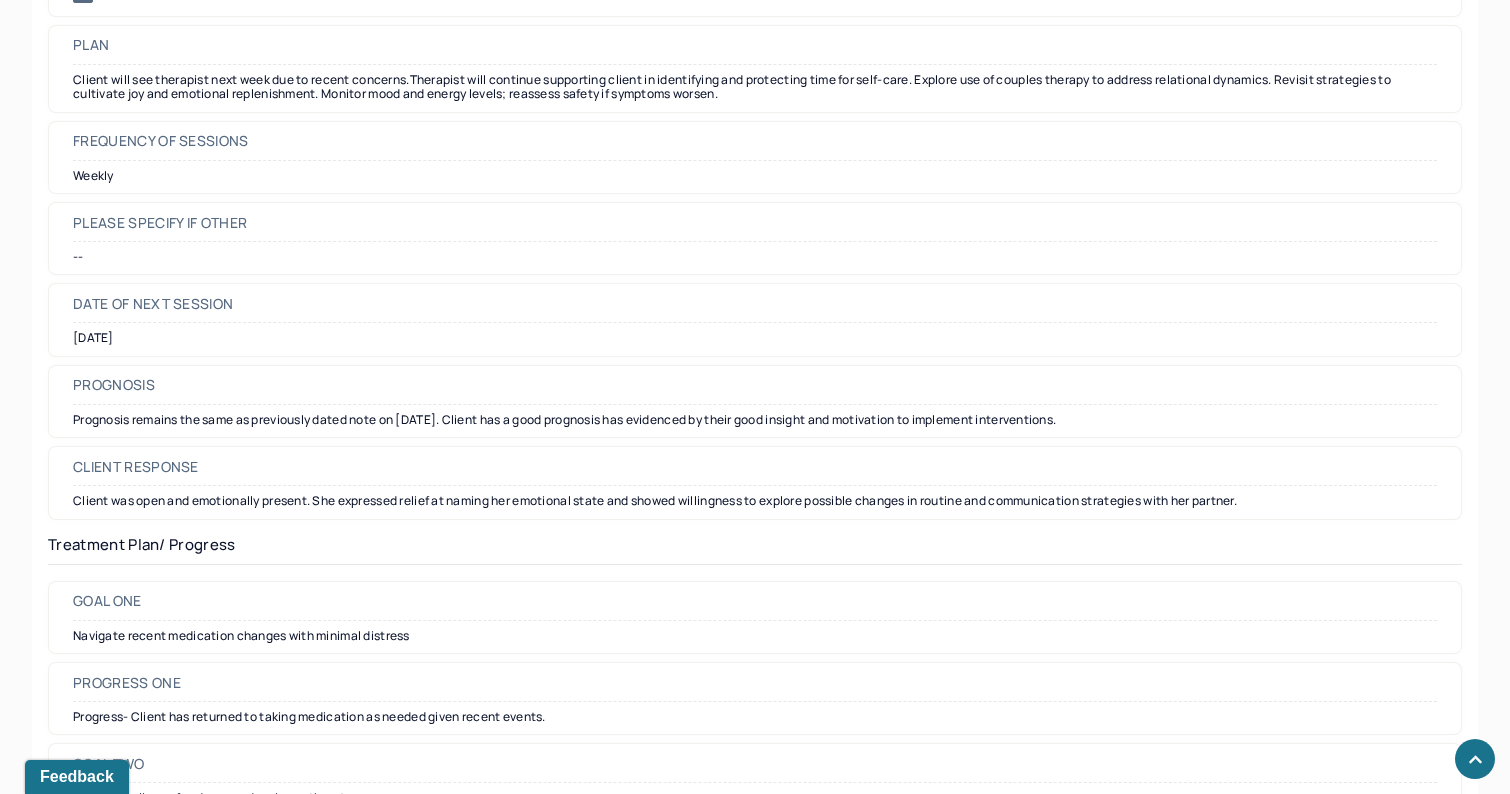 scroll, scrollTop: 2875, scrollLeft: 0, axis: vertical 